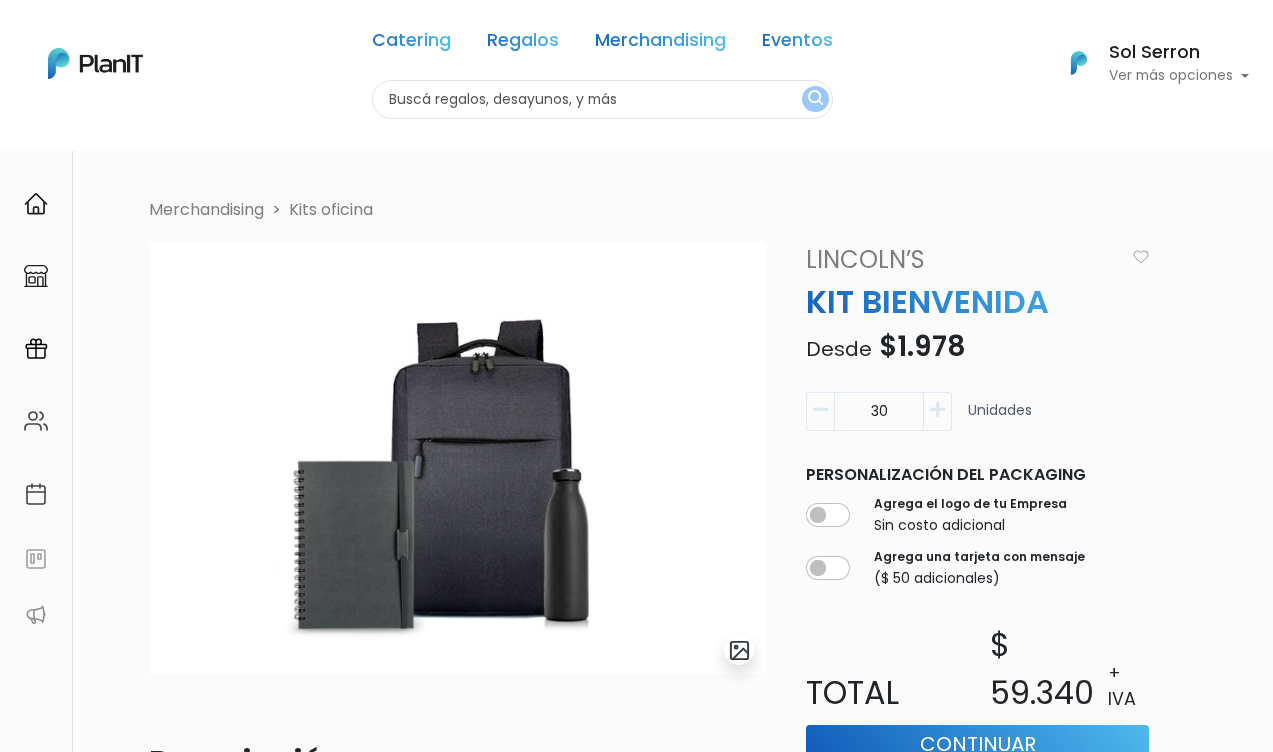 scroll, scrollTop: 0, scrollLeft: 0, axis: both 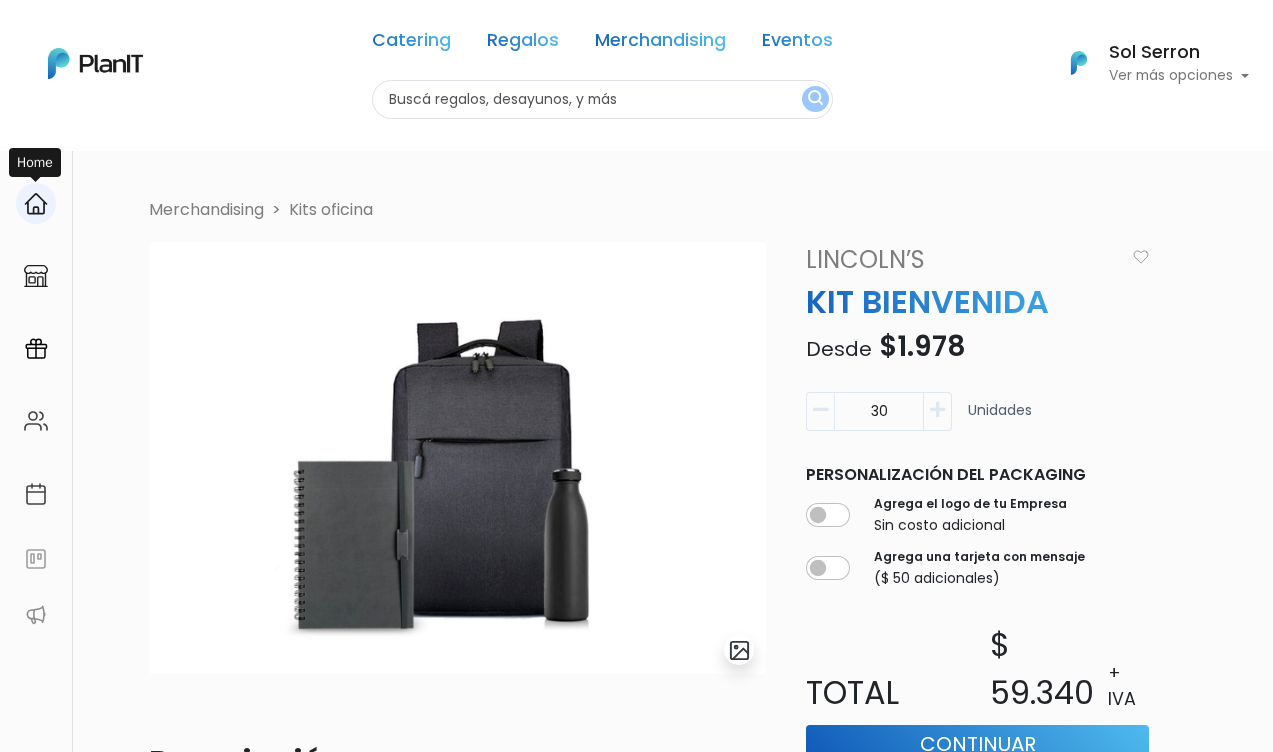 click at bounding box center [36, 204] 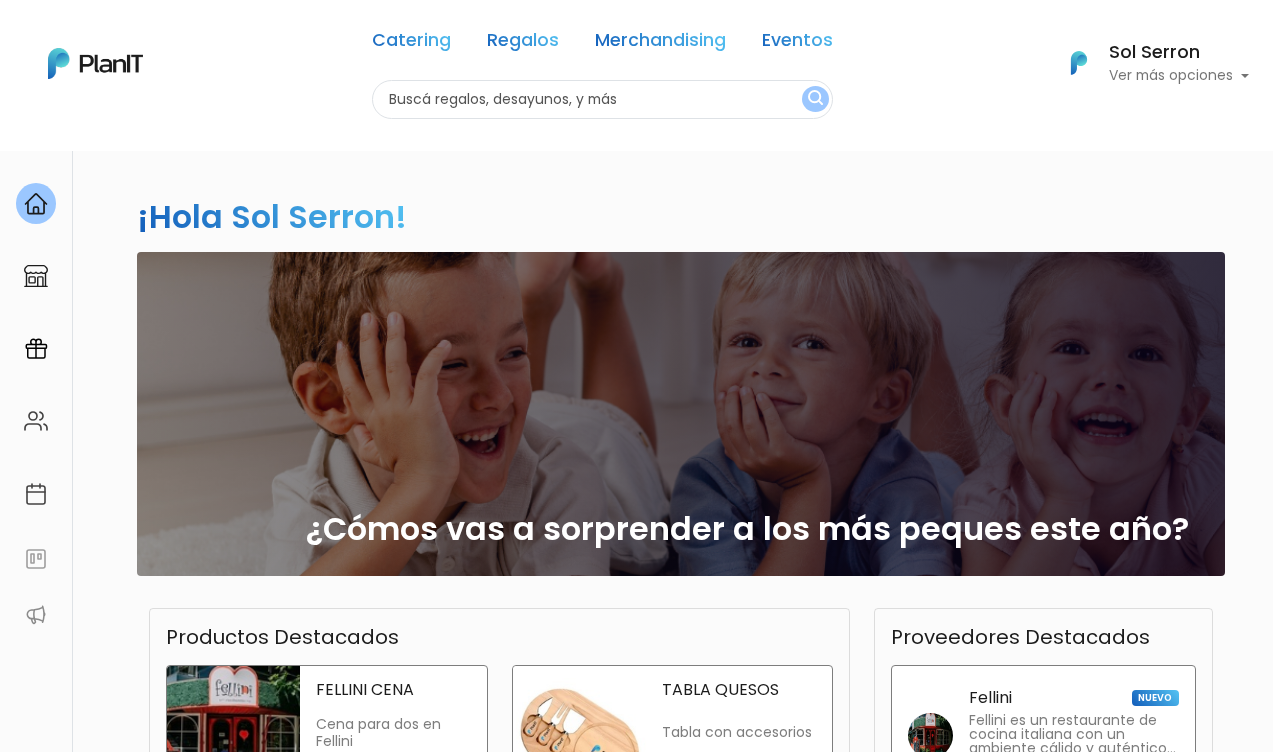 scroll, scrollTop: 0, scrollLeft: 0, axis: both 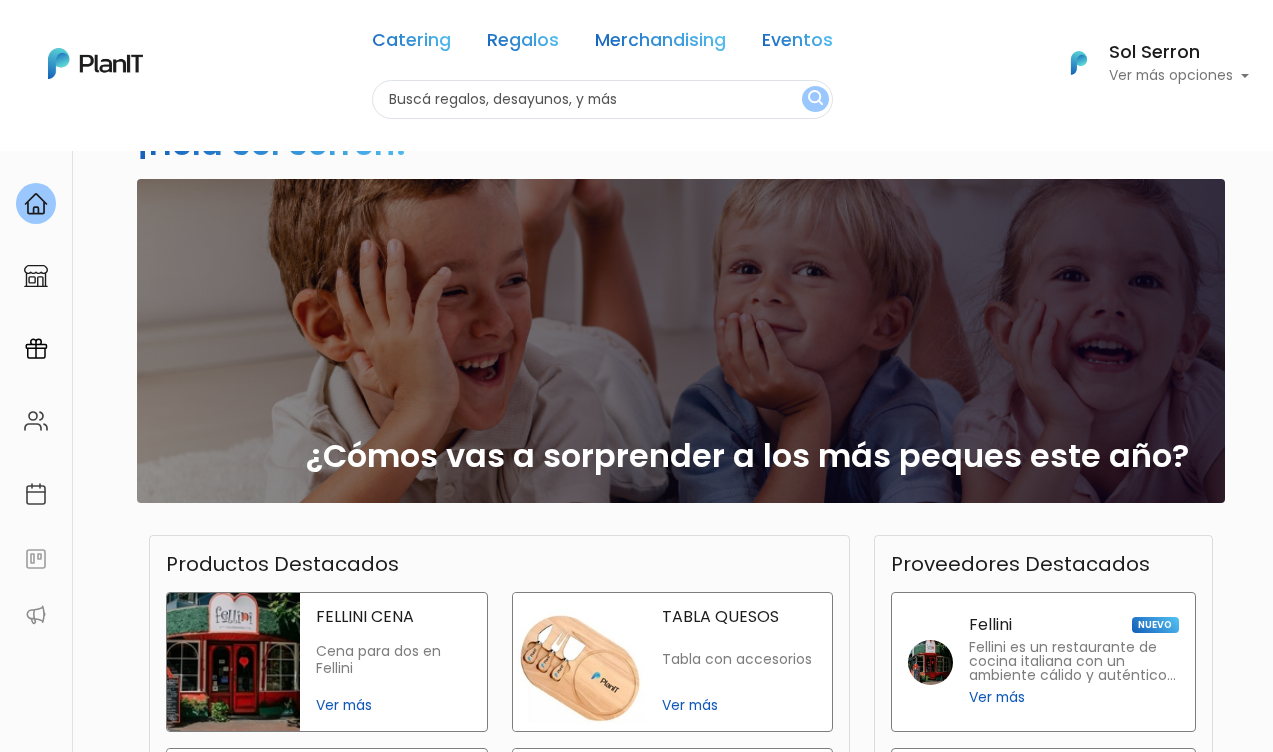 click on "¿Cómos vas a sorprender a los más peques este año?" at bounding box center (681, 341) 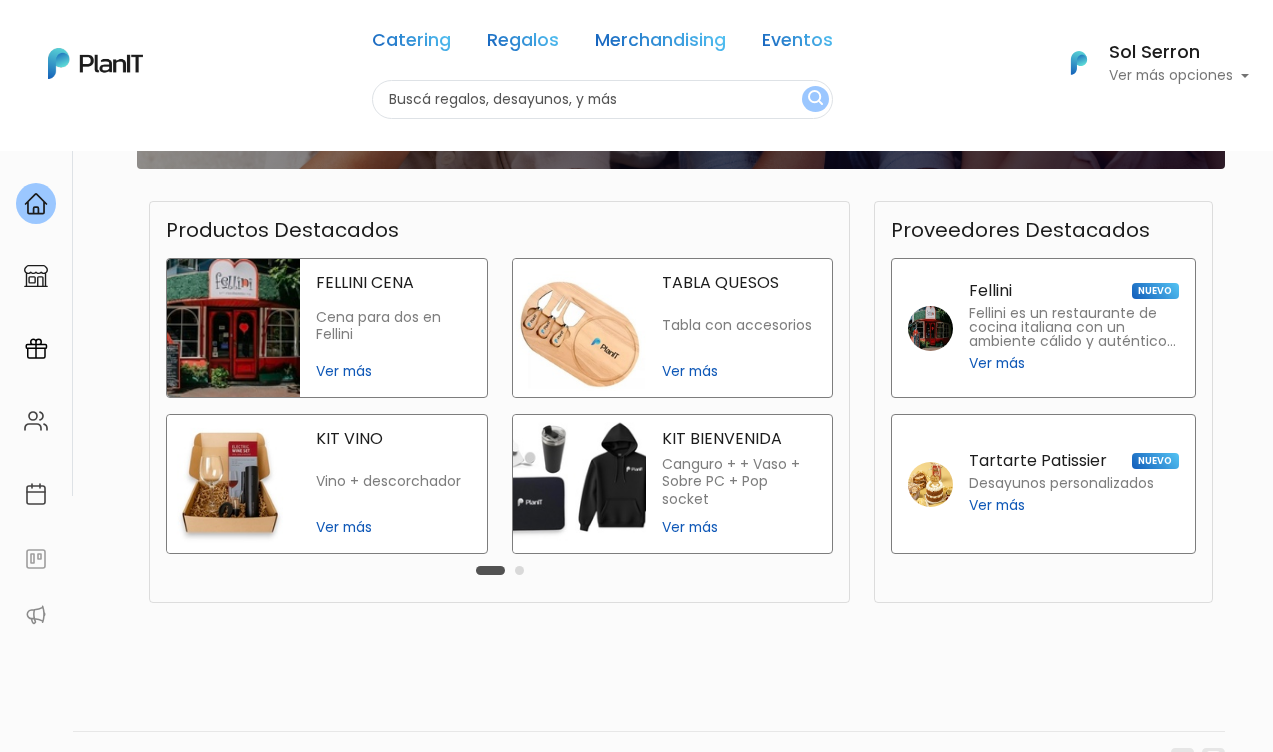 scroll, scrollTop: 411, scrollLeft: 0, axis: vertical 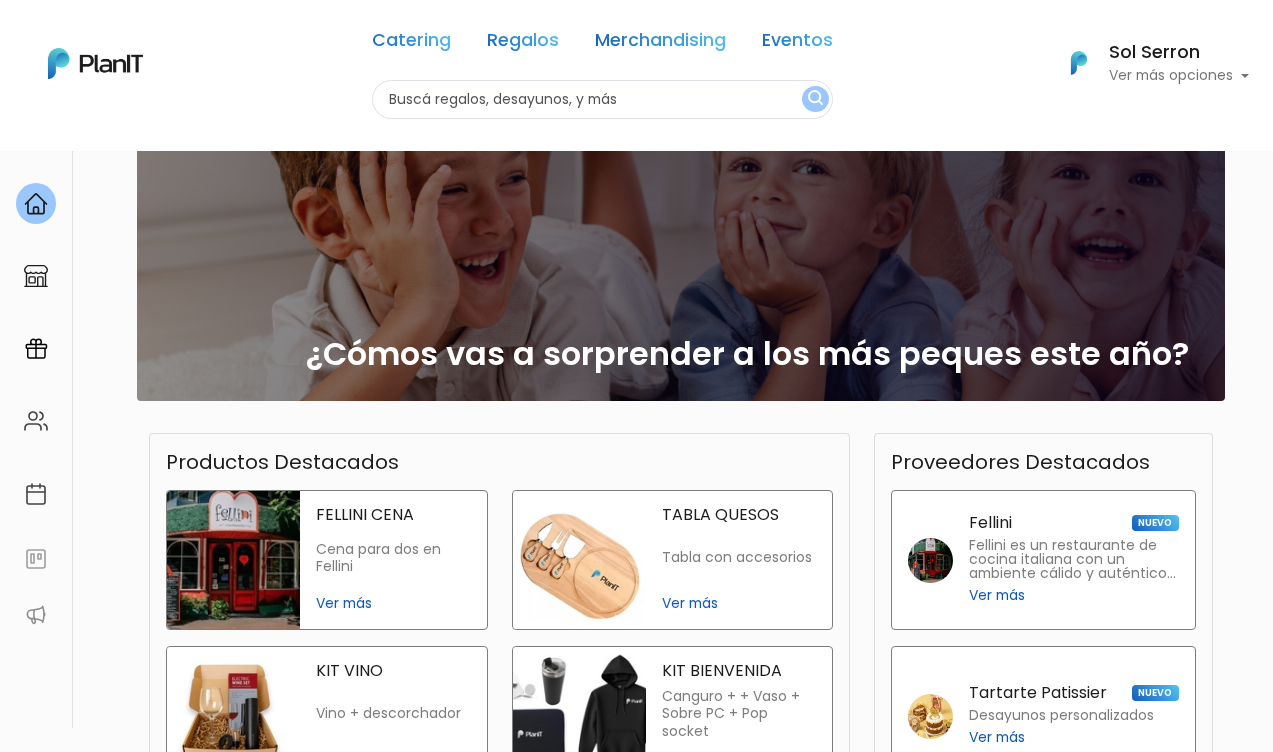 click on "¿Cómos vas a sorprender a los más peques este año?" at bounding box center [681, 239] 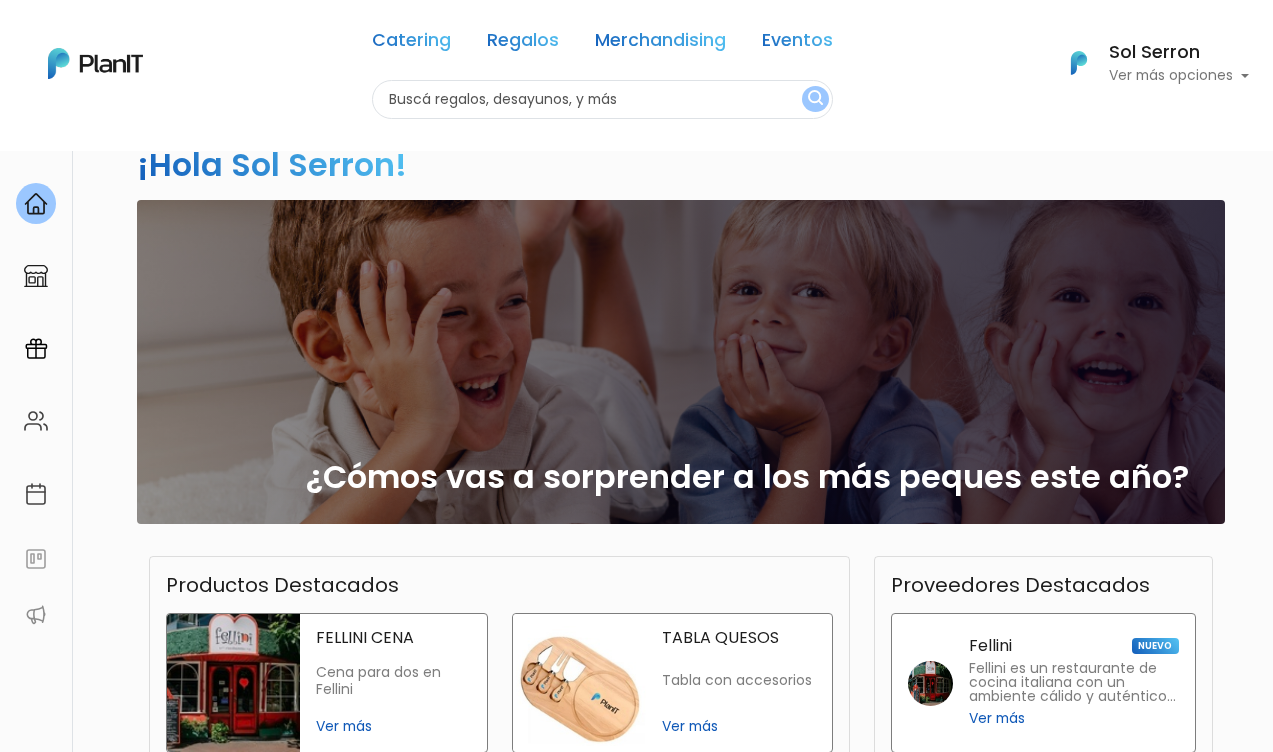 scroll, scrollTop: 0, scrollLeft: 0, axis: both 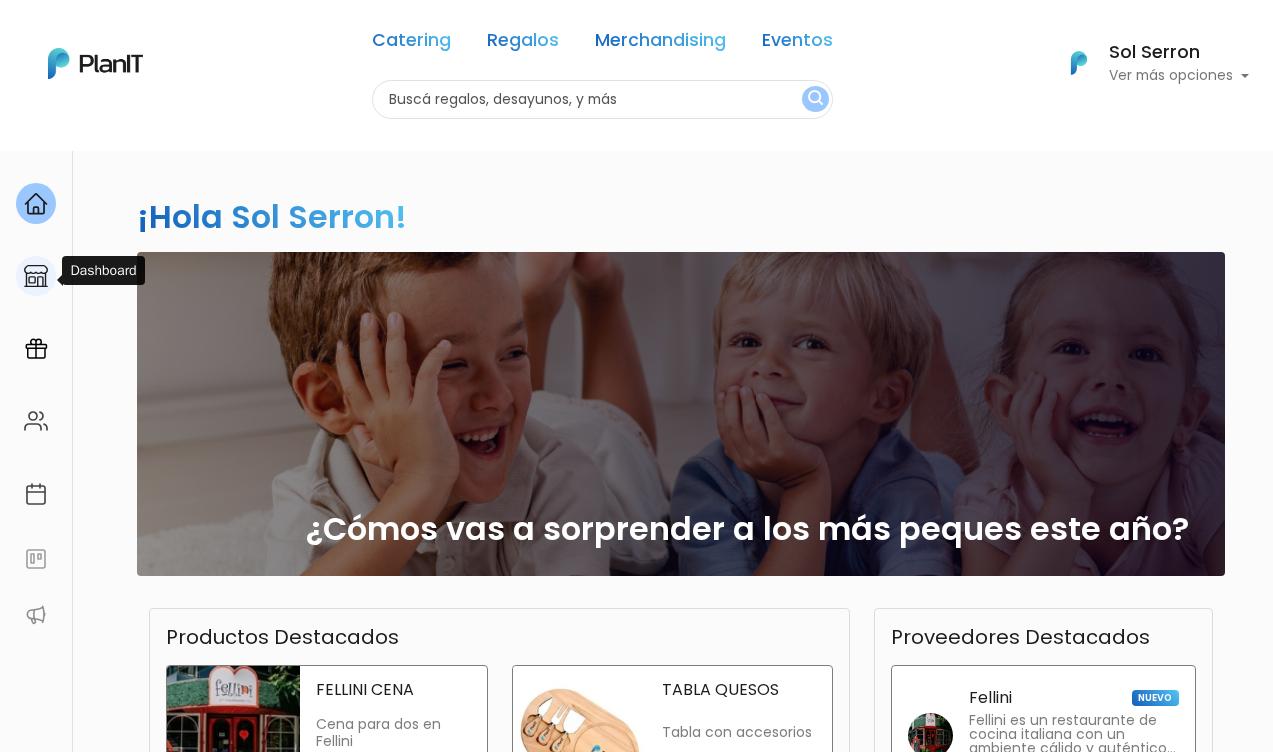 click at bounding box center [36, 276] 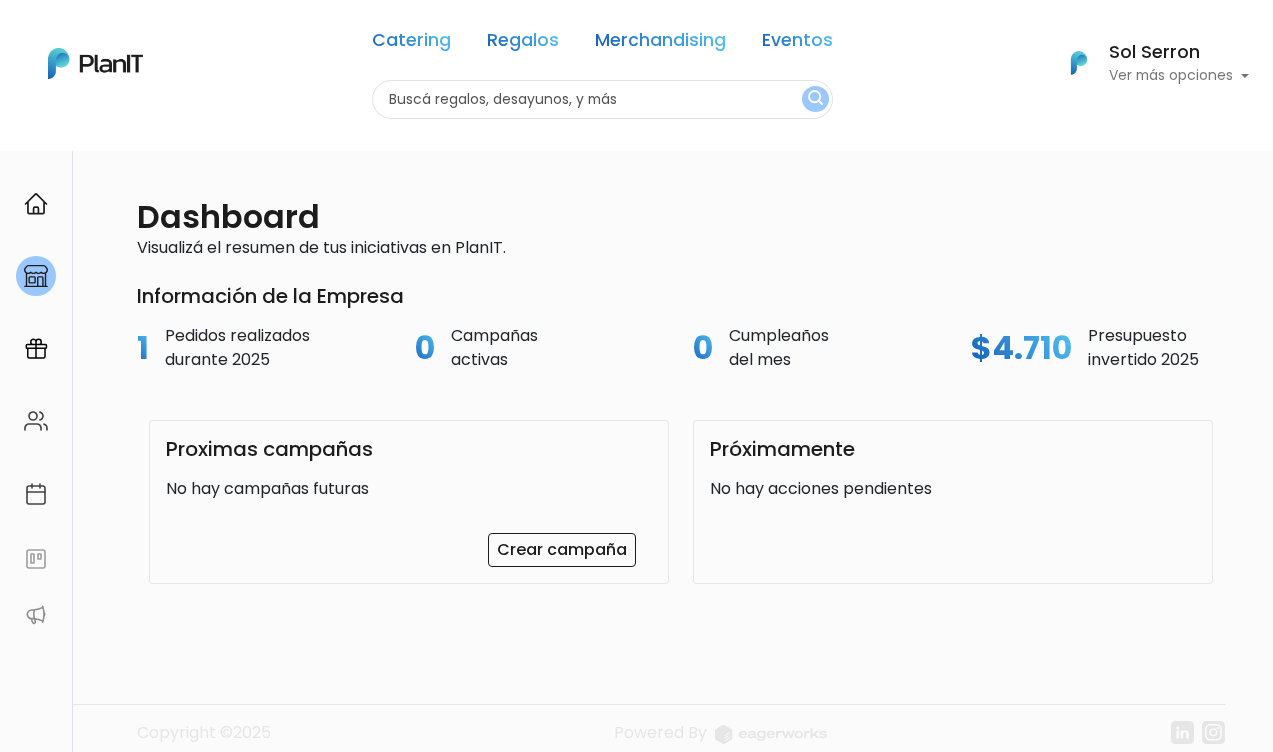 scroll, scrollTop: 0, scrollLeft: 0, axis: both 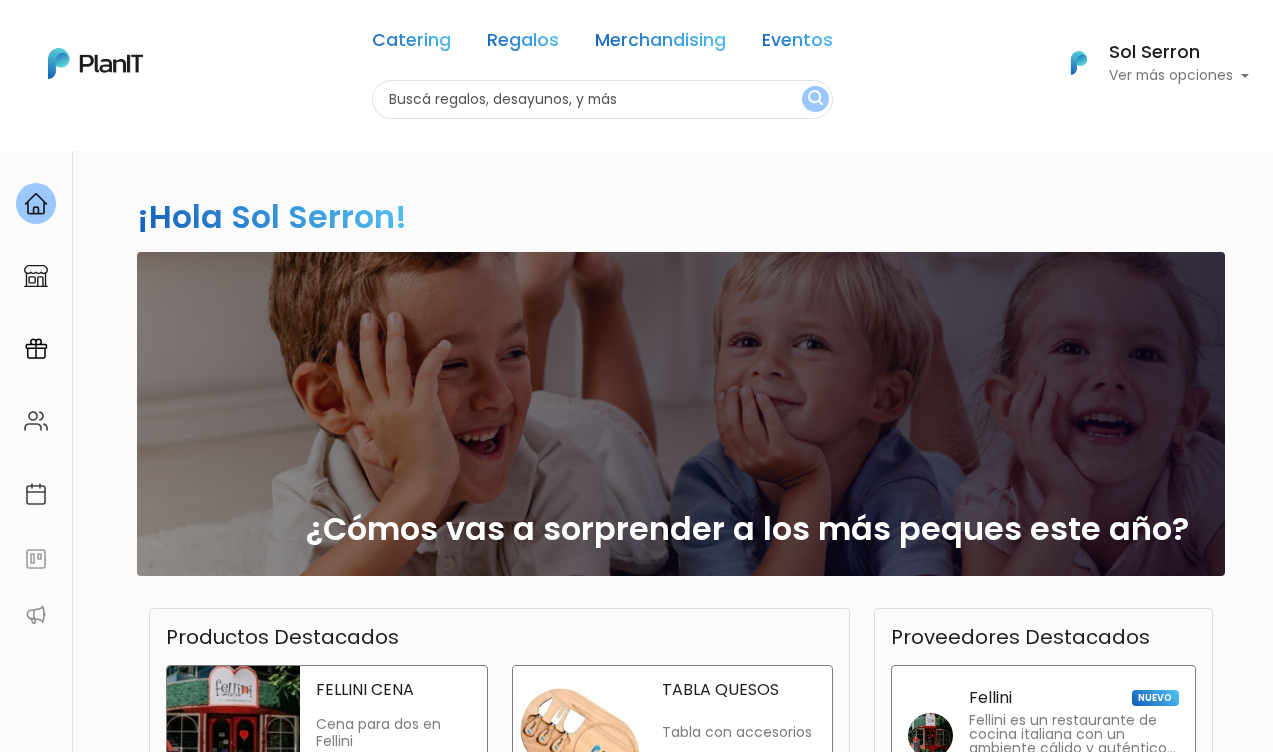 click on "¿Cómos vas a sorprender a los más peques este año?" at bounding box center (681, 414) 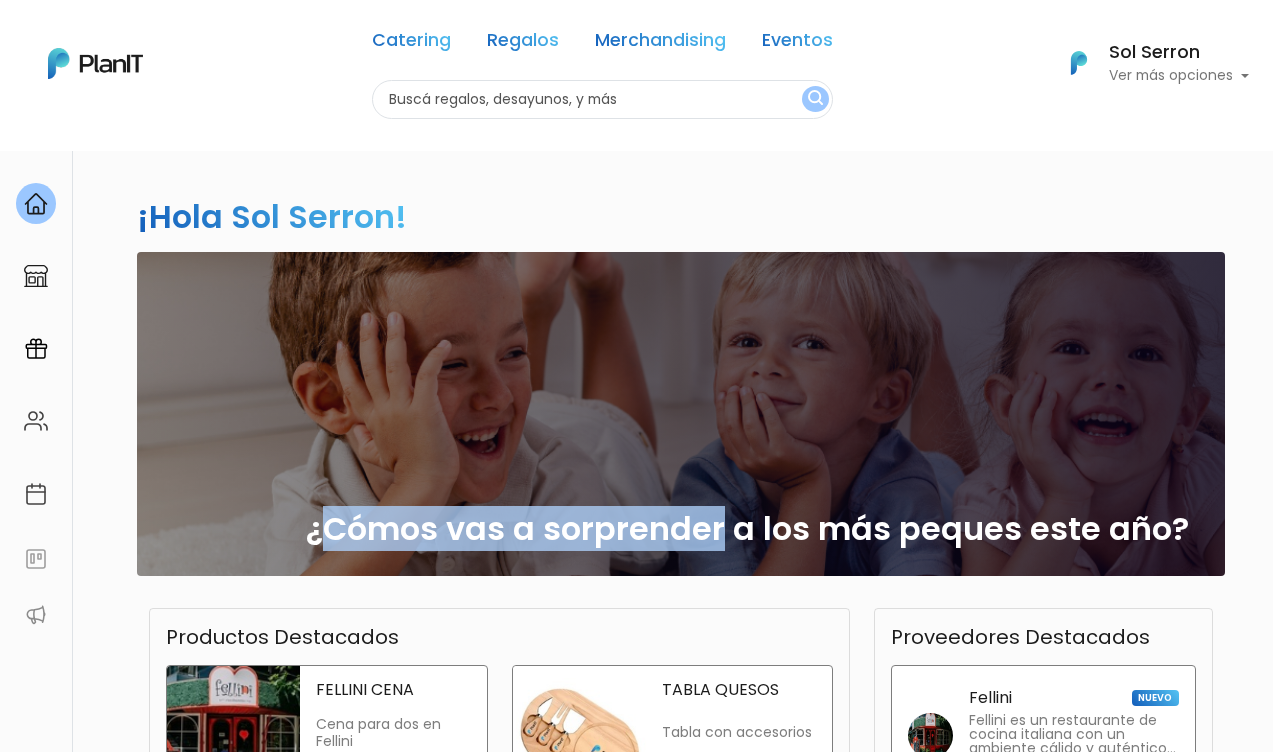 drag, startPoint x: 417, startPoint y: 525, endPoint x: 616, endPoint y: 540, distance: 199.56453 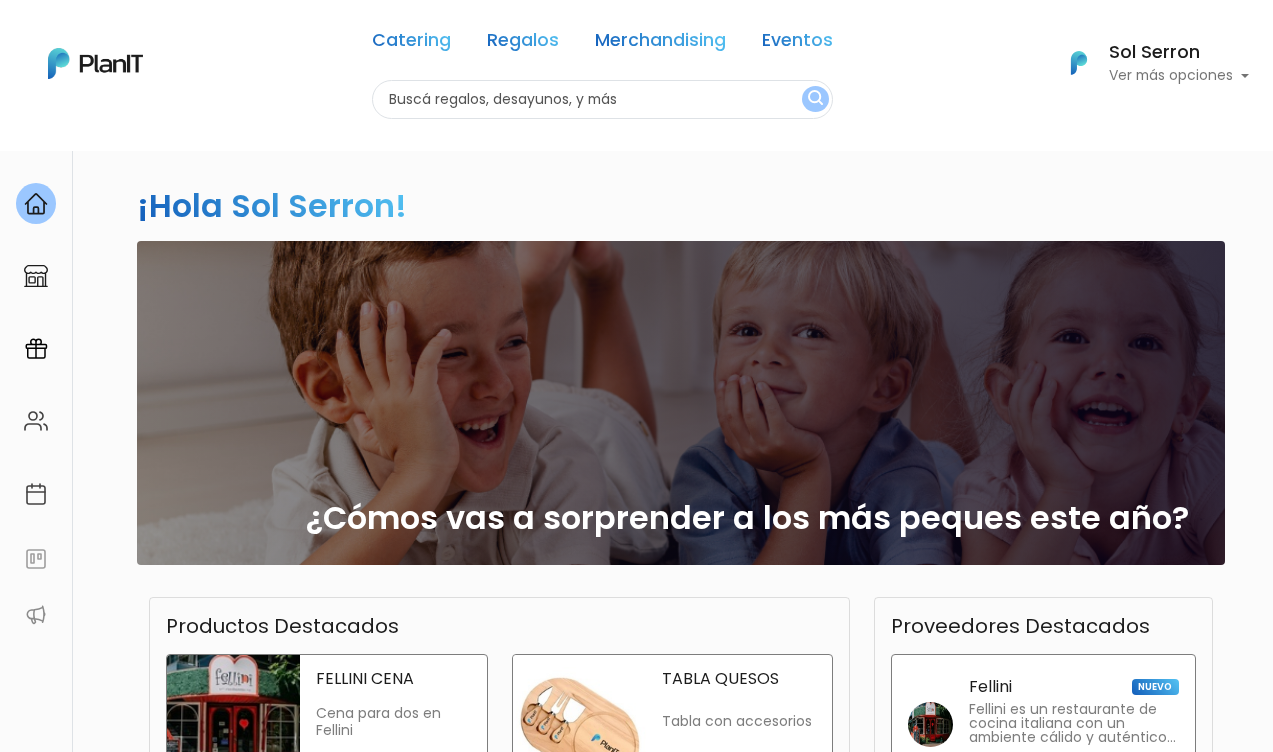 scroll, scrollTop: 0, scrollLeft: 0, axis: both 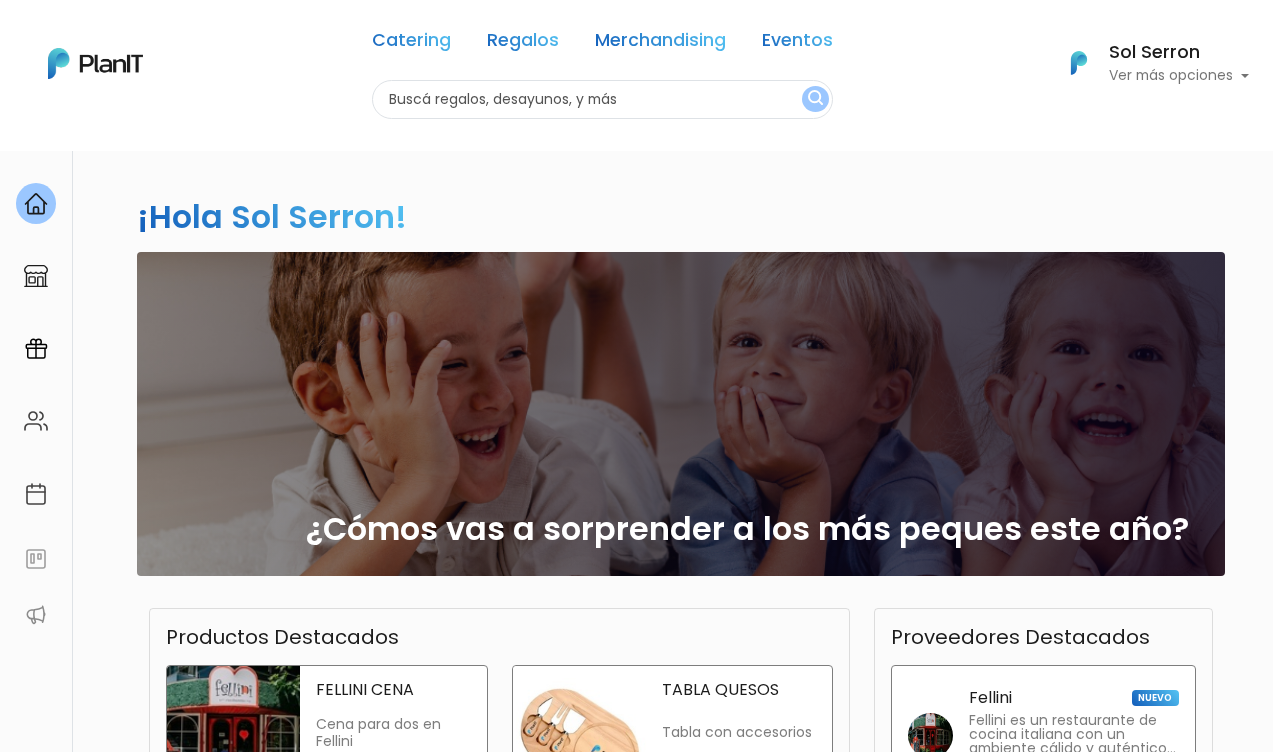 click on "¿Cómos vas a sorprender a los más peques este año?" at bounding box center [681, 414] 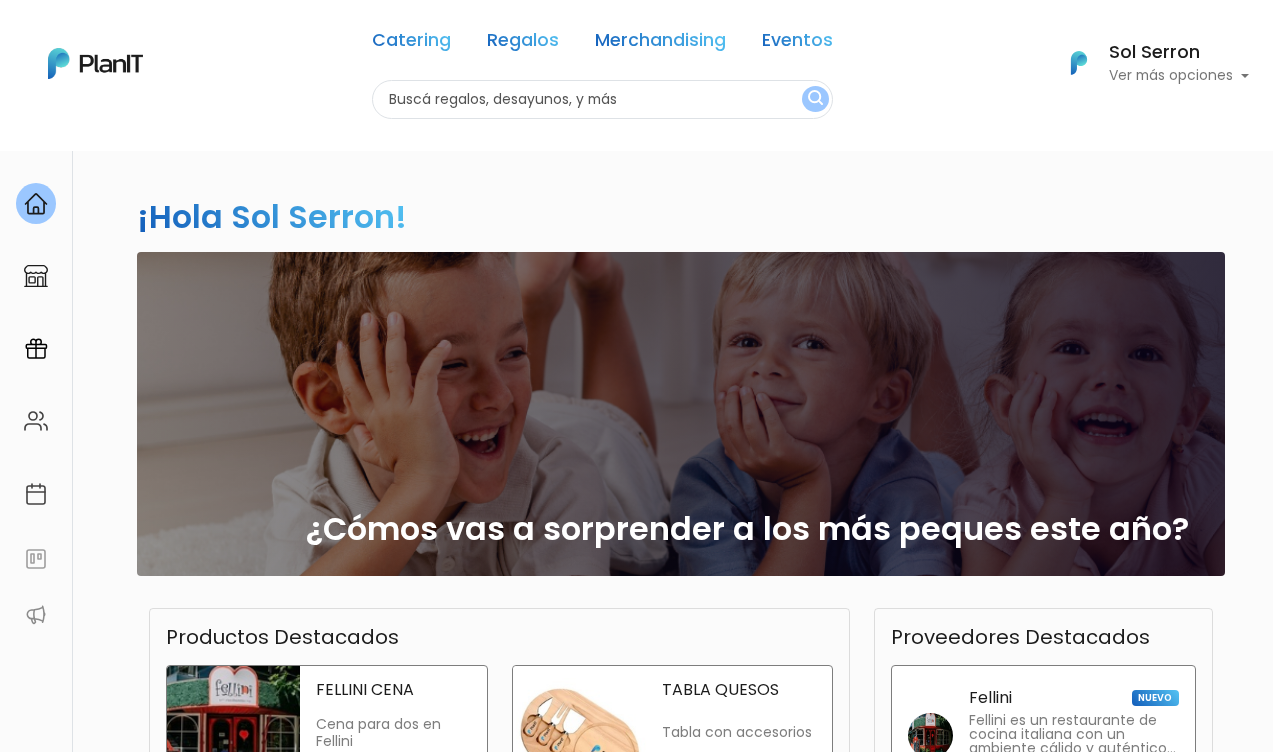 click on "¿Cómos vas a sorprender a los más peques este año?" at bounding box center (681, 414) 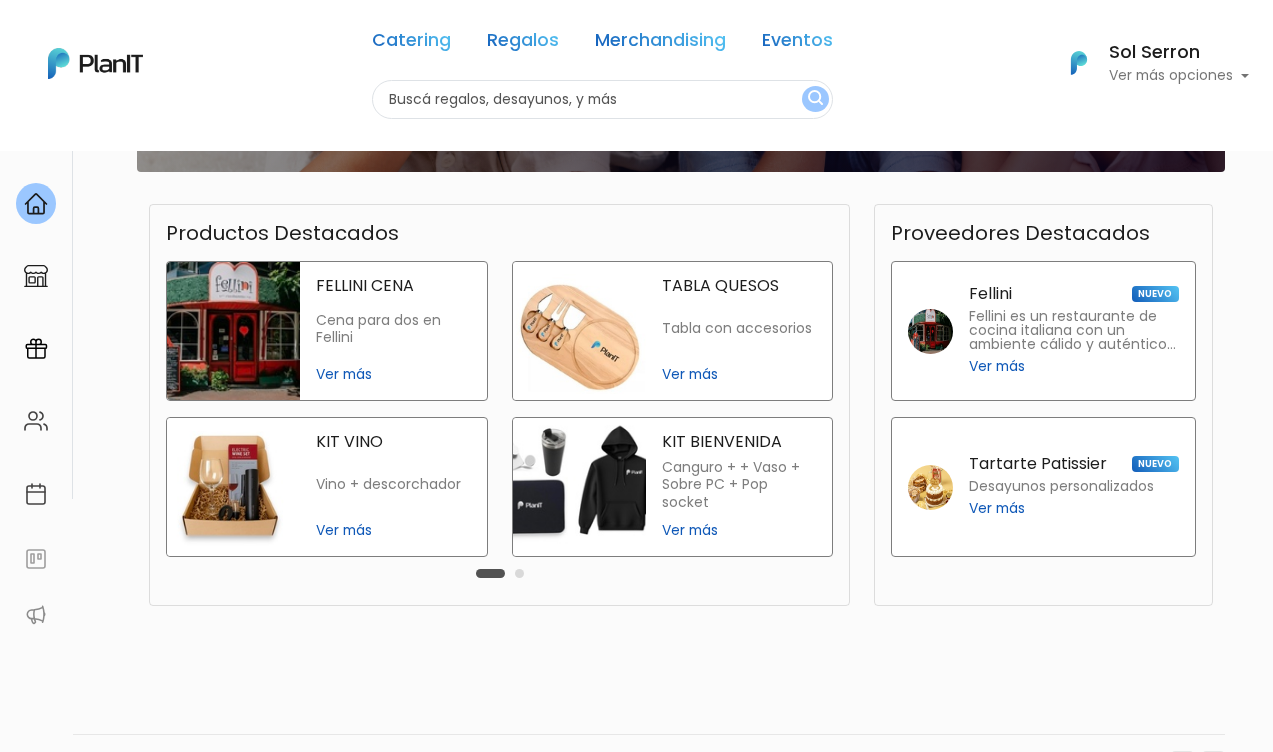 scroll, scrollTop: 458, scrollLeft: 0, axis: vertical 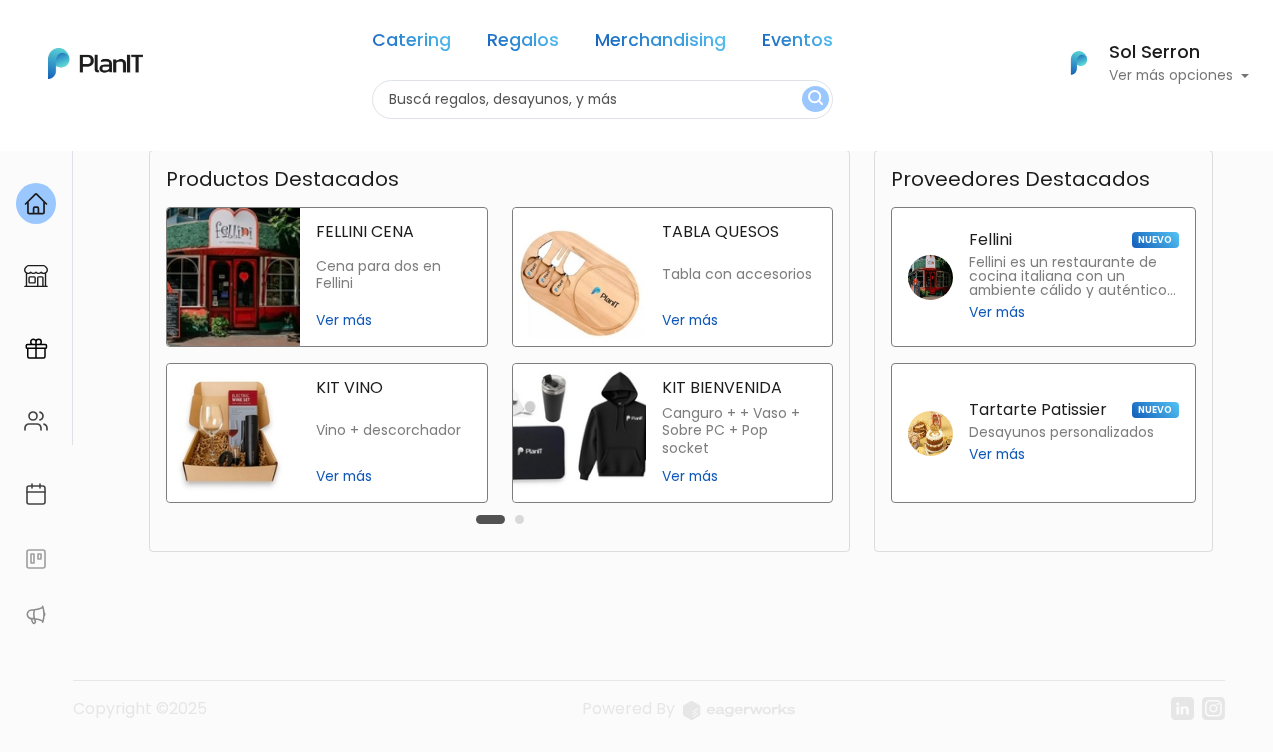click at bounding box center [519, 519] 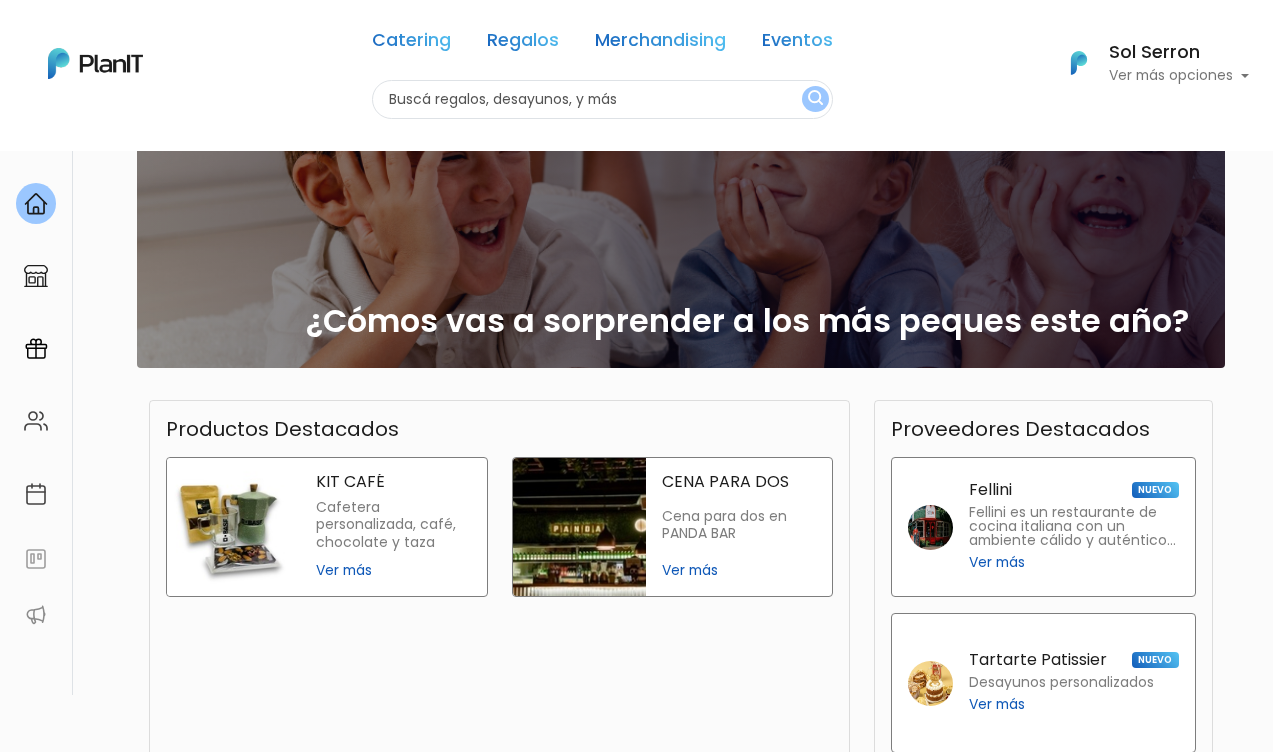 scroll, scrollTop: 0, scrollLeft: 0, axis: both 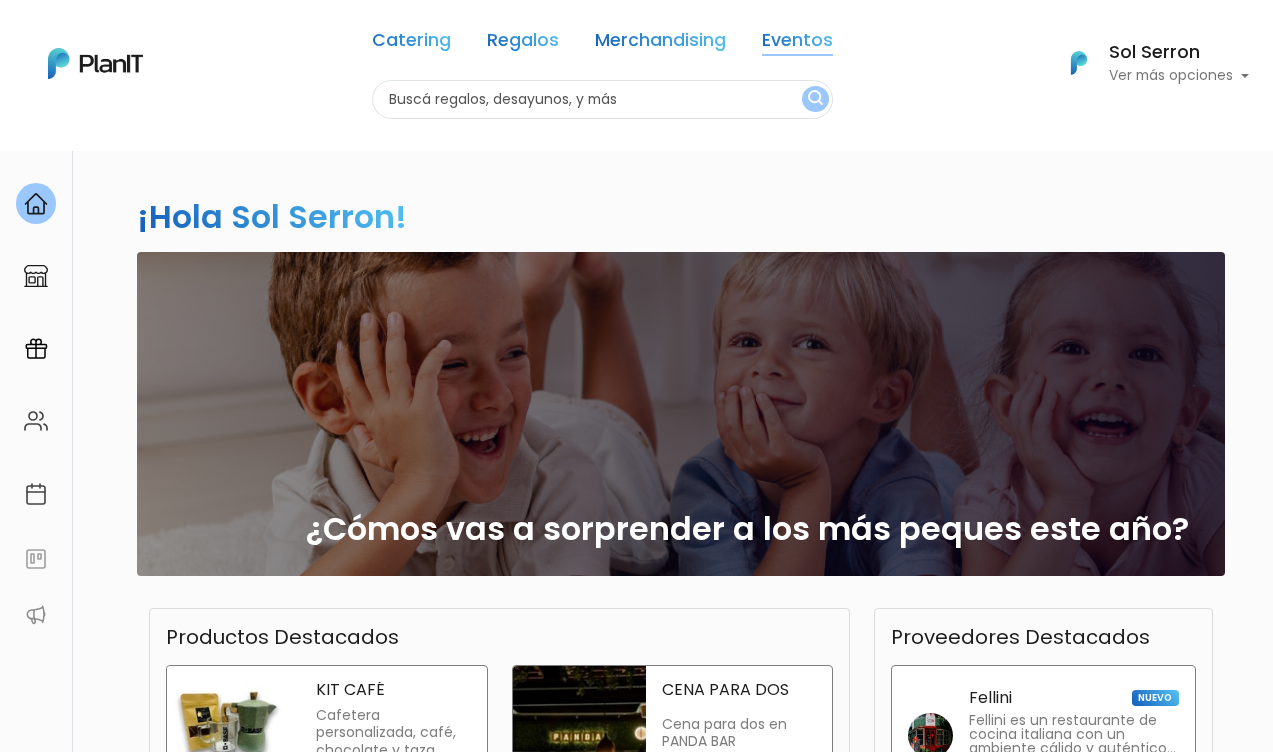 click on "Eventos" at bounding box center [797, 44] 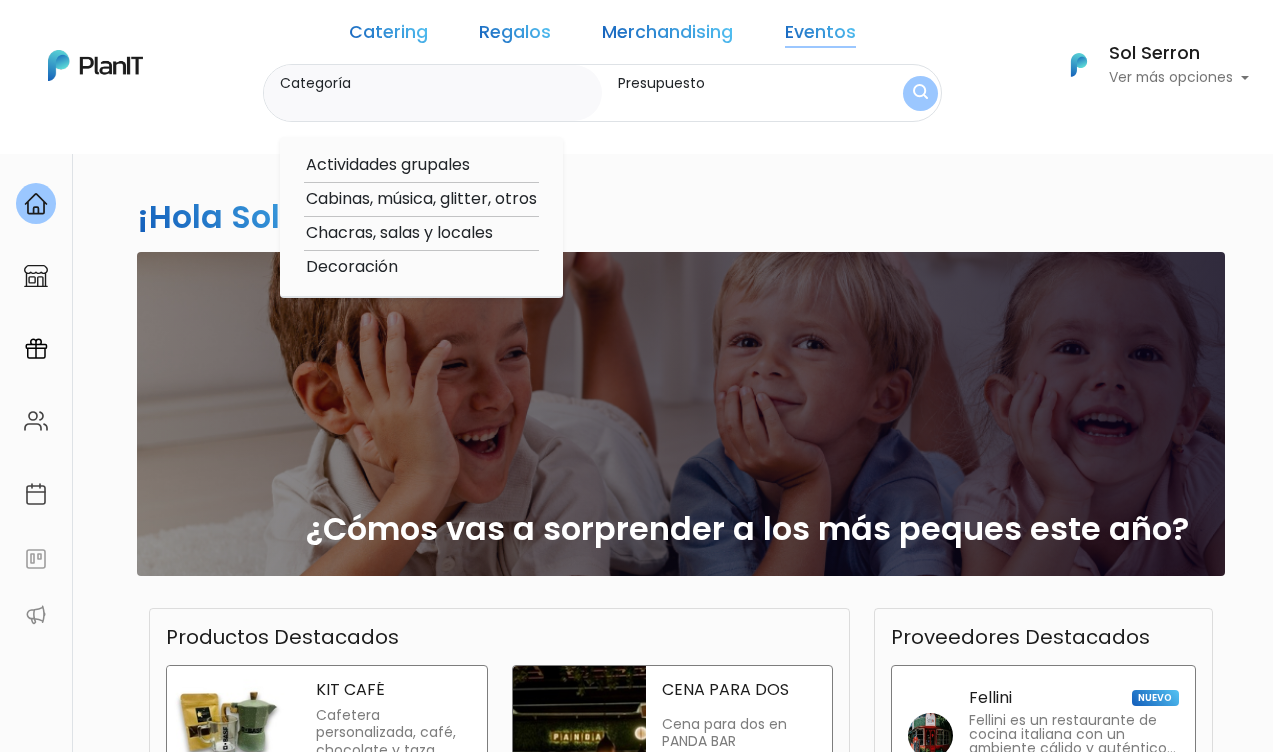 click on "Regalos" at bounding box center [515, 36] 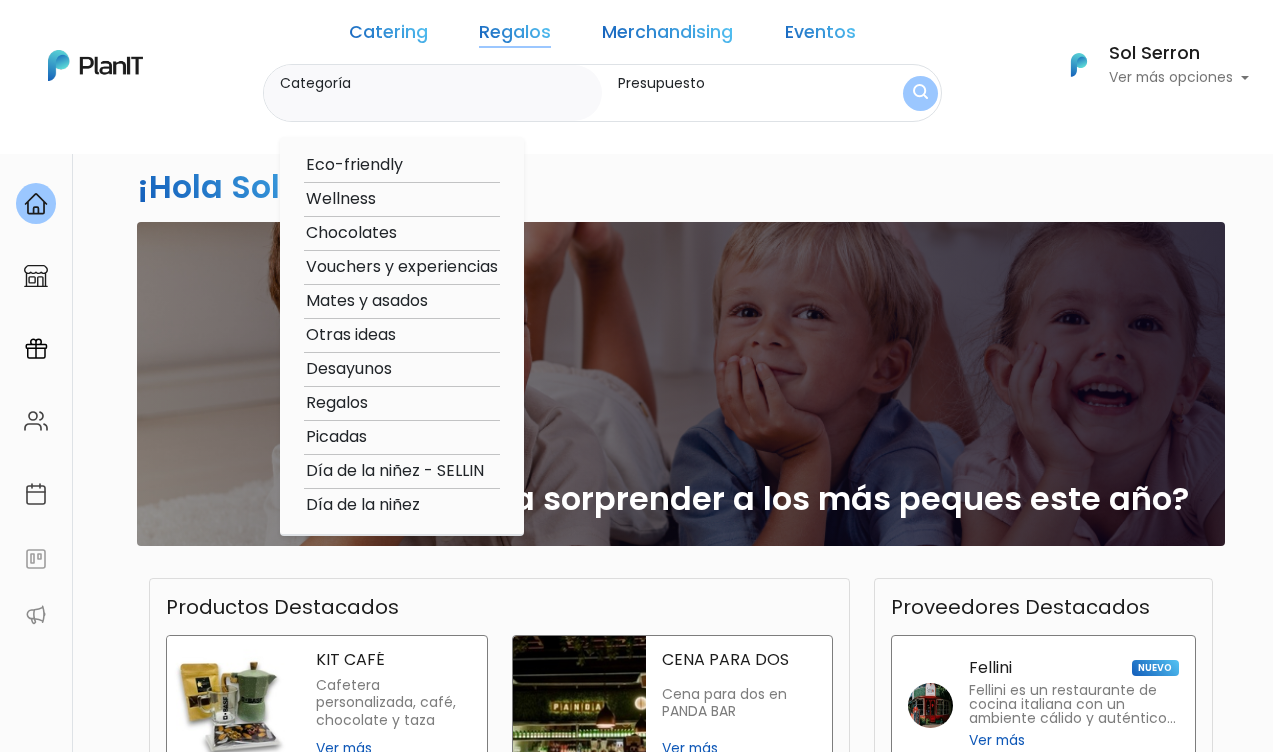 scroll, scrollTop: 0, scrollLeft: 0, axis: both 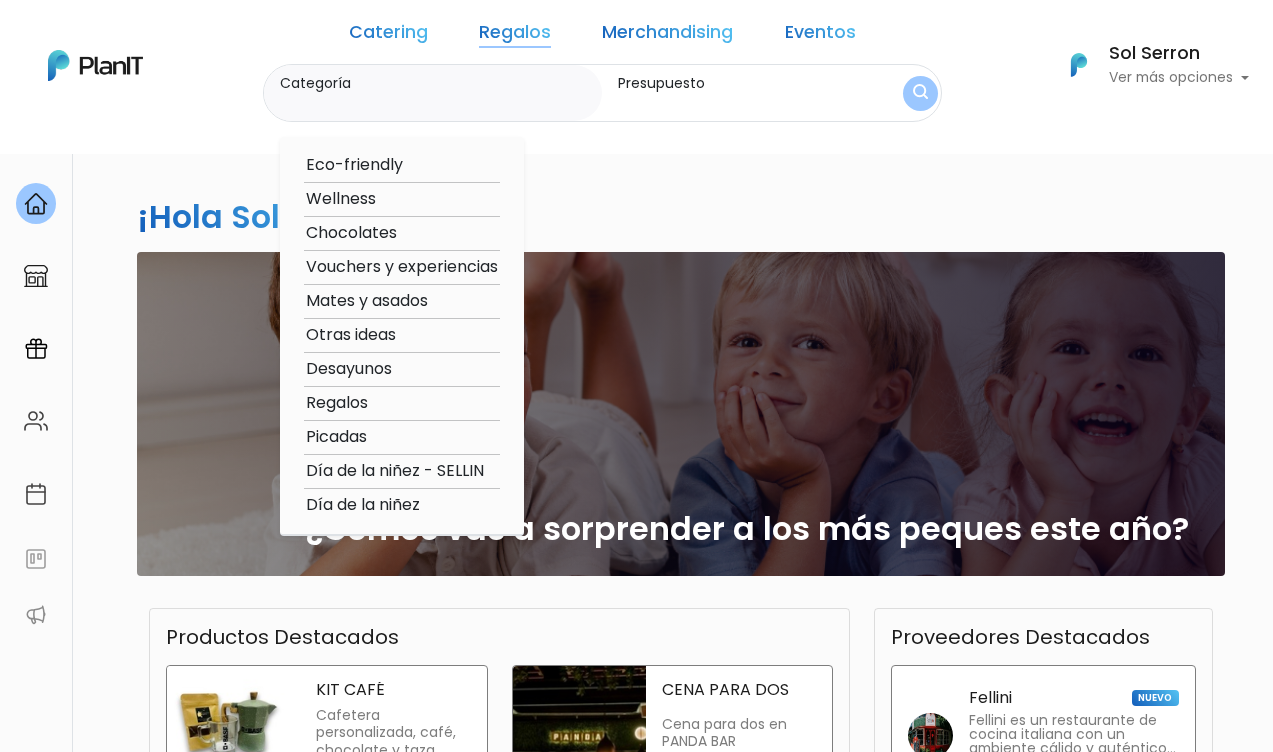 click on "Día de la niñez - SELLIN" at bounding box center [402, 471] 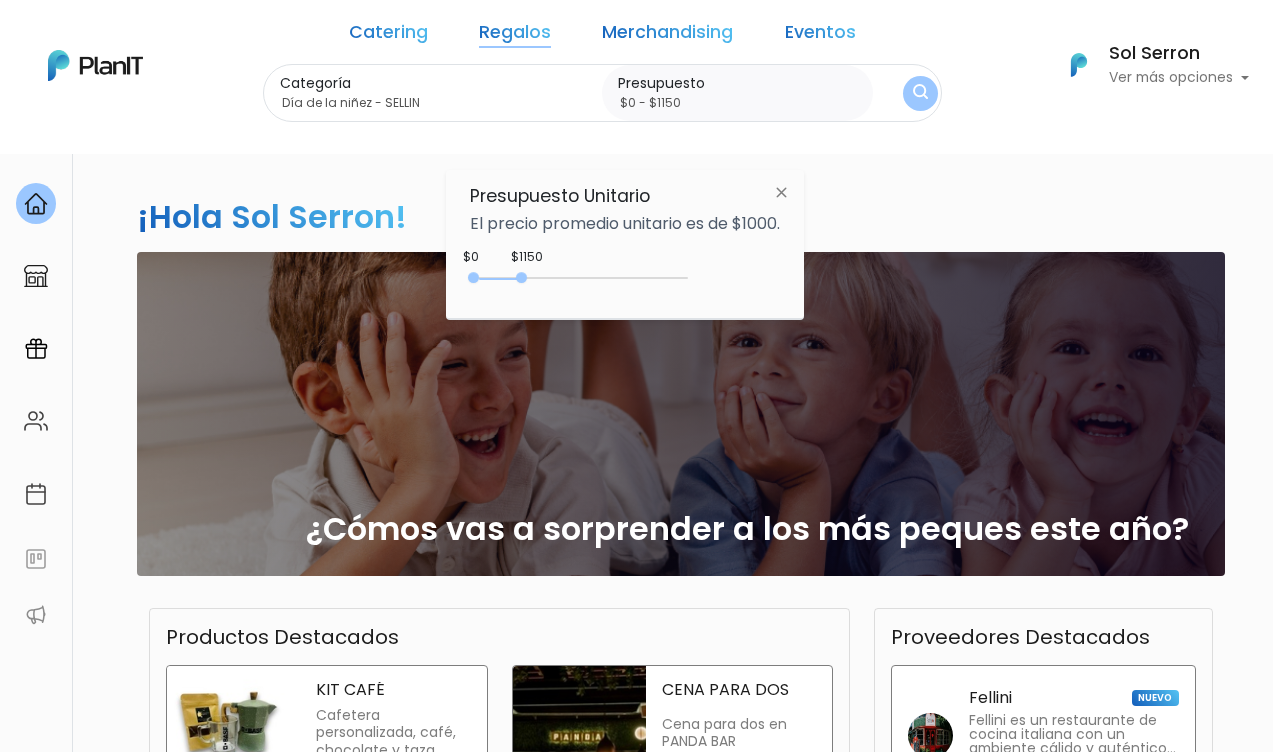 click on "0 : 1150 0 1150" at bounding box center [583, 282] 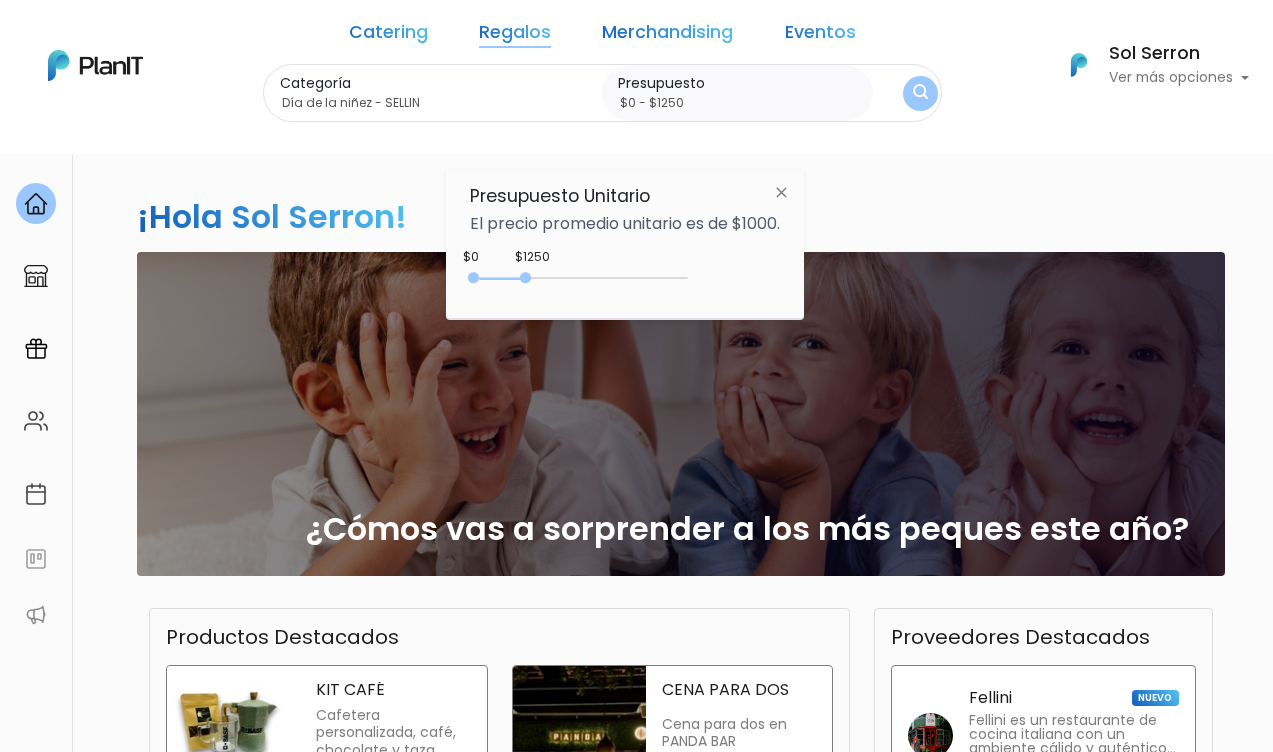 click at bounding box center (525, 277) 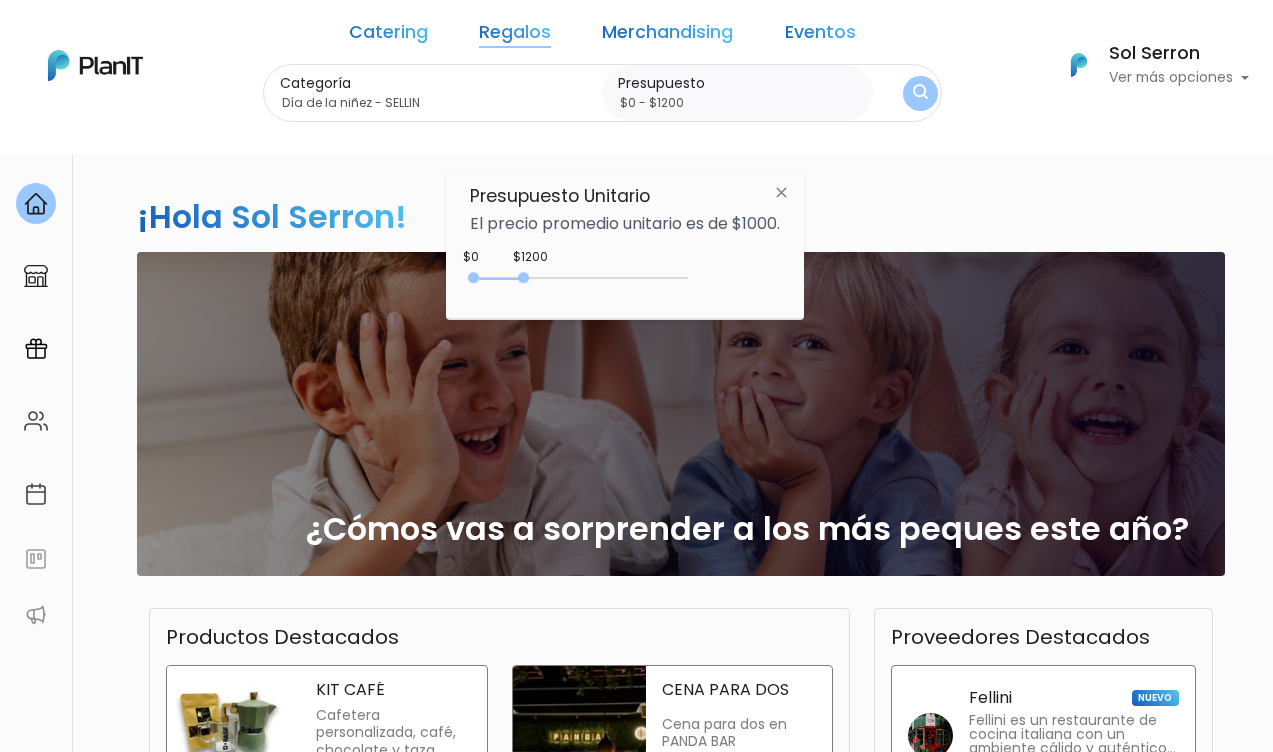 click at bounding box center (523, 277) 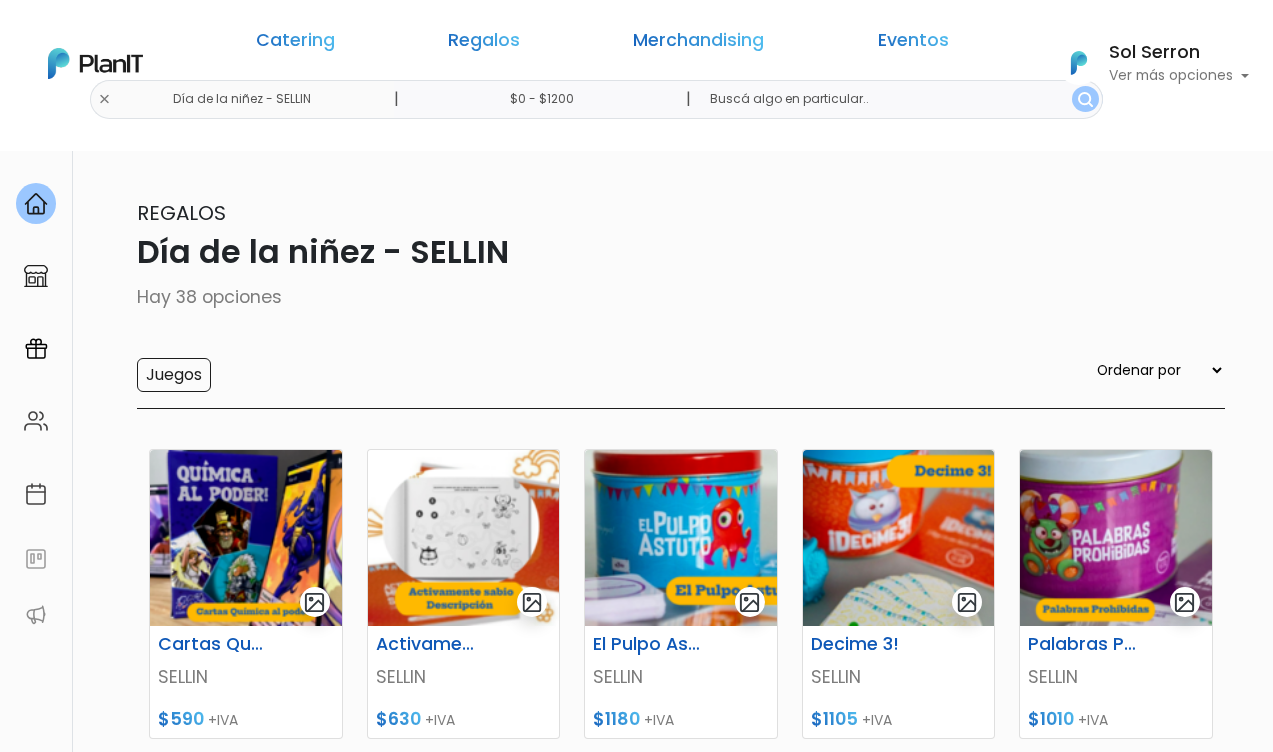 scroll, scrollTop: 299, scrollLeft: 0, axis: vertical 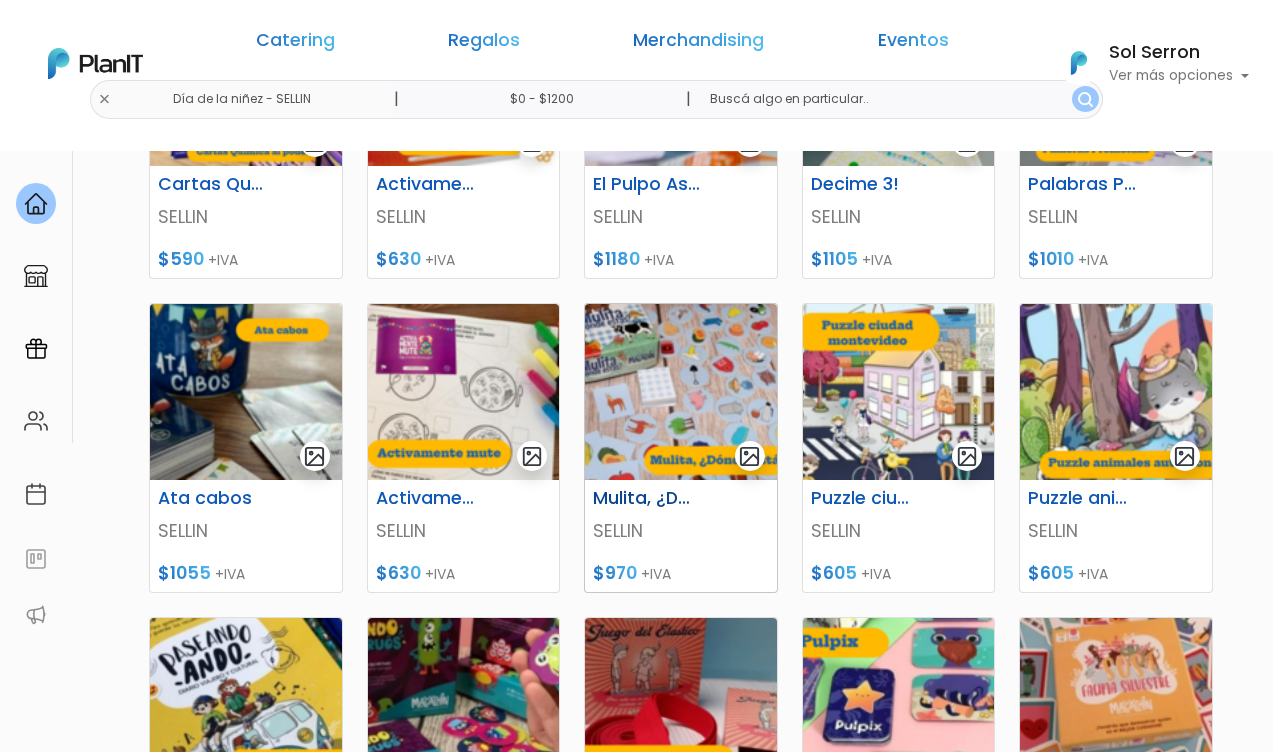 click at bounding box center (681, 392) 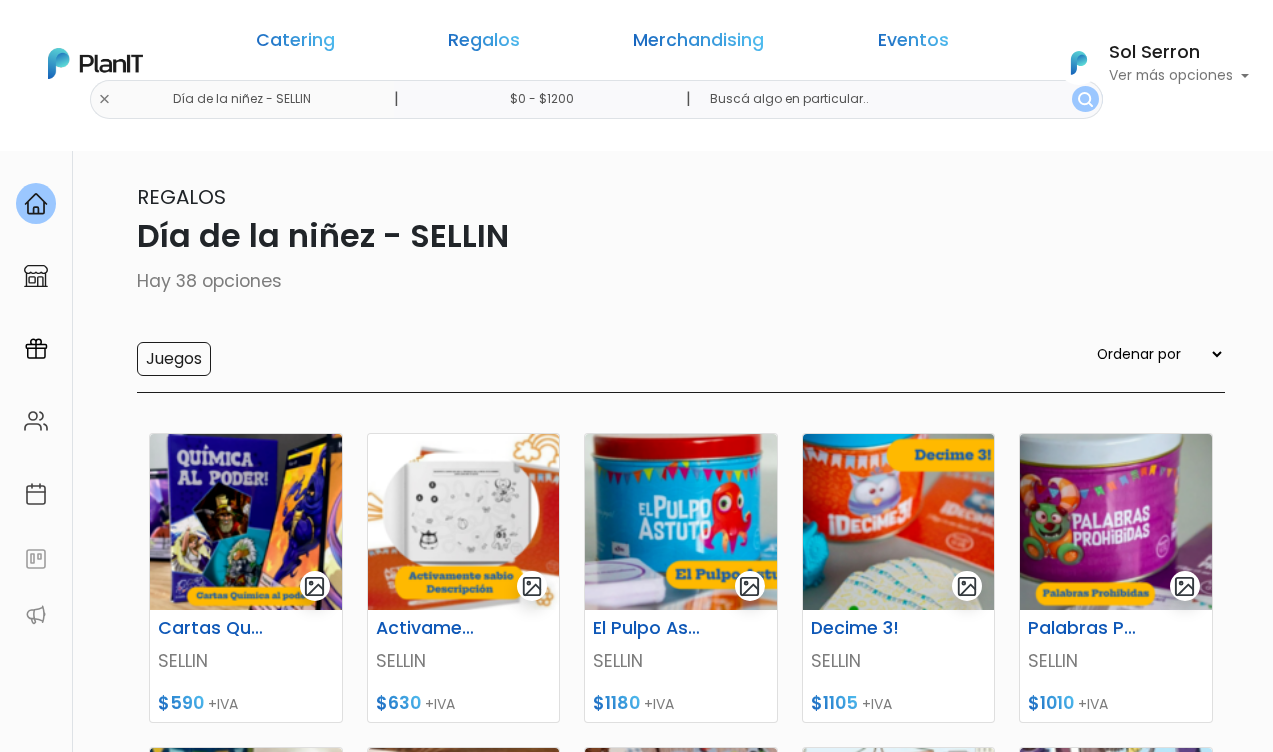 scroll, scrollTop: 0, scrollLeft: 0, axis: both 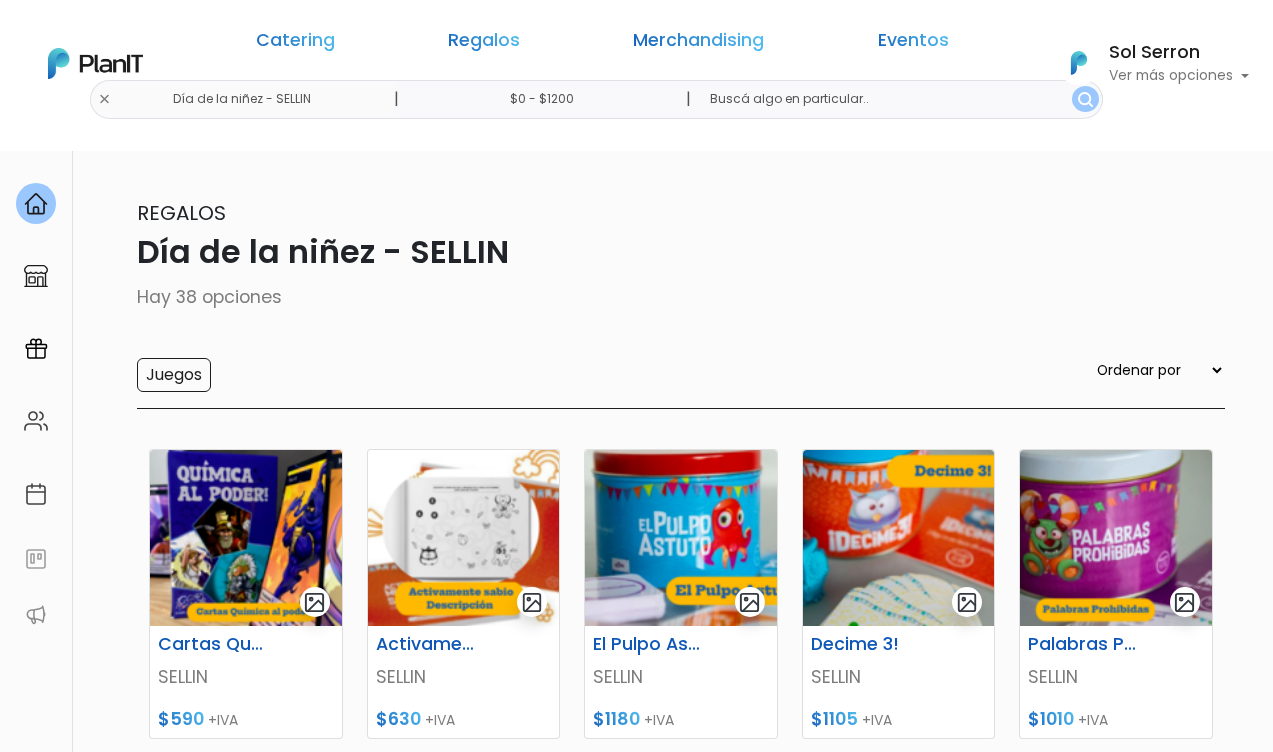 click on "Catering
Regalos
Merchandising
Eventos
Día de la niñez - SELLIN
|
$0 - $1200
|
Catering
Regalos
Merchandising
Eventos
Categoría" at bounding box center [636, 63] 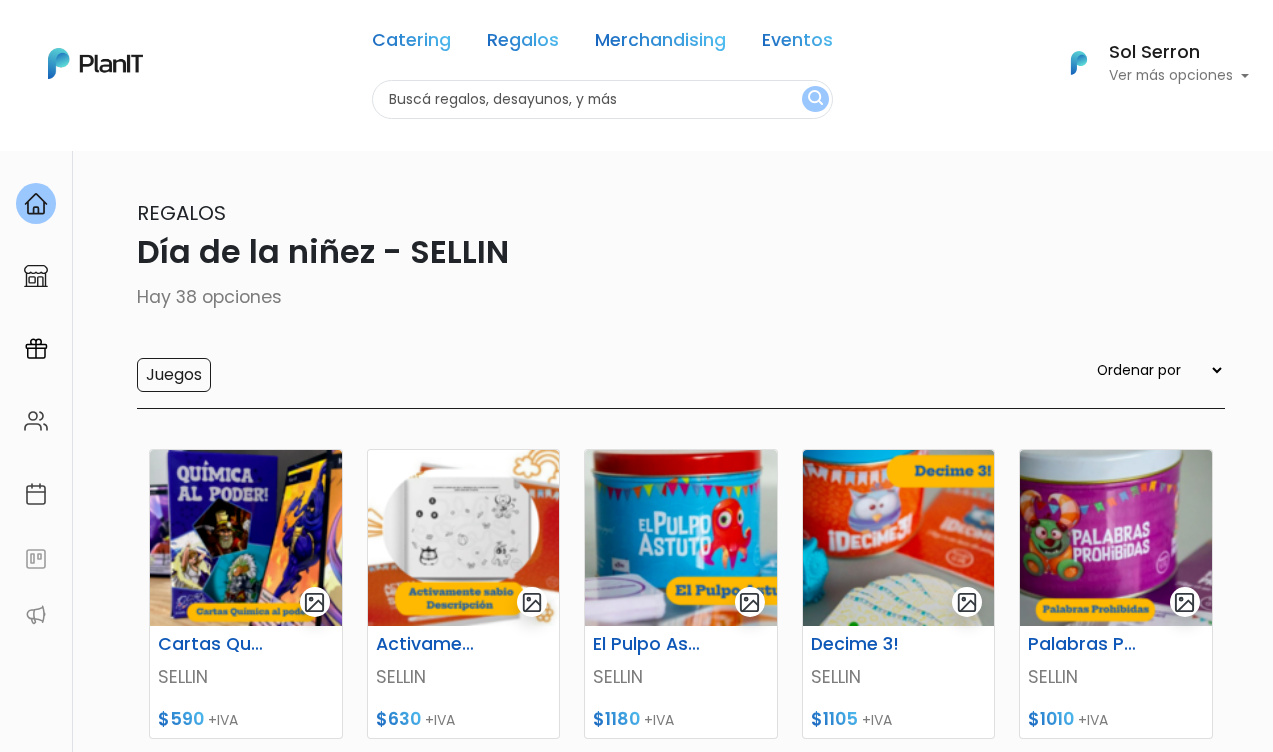 click at bounding box center [602, 99] 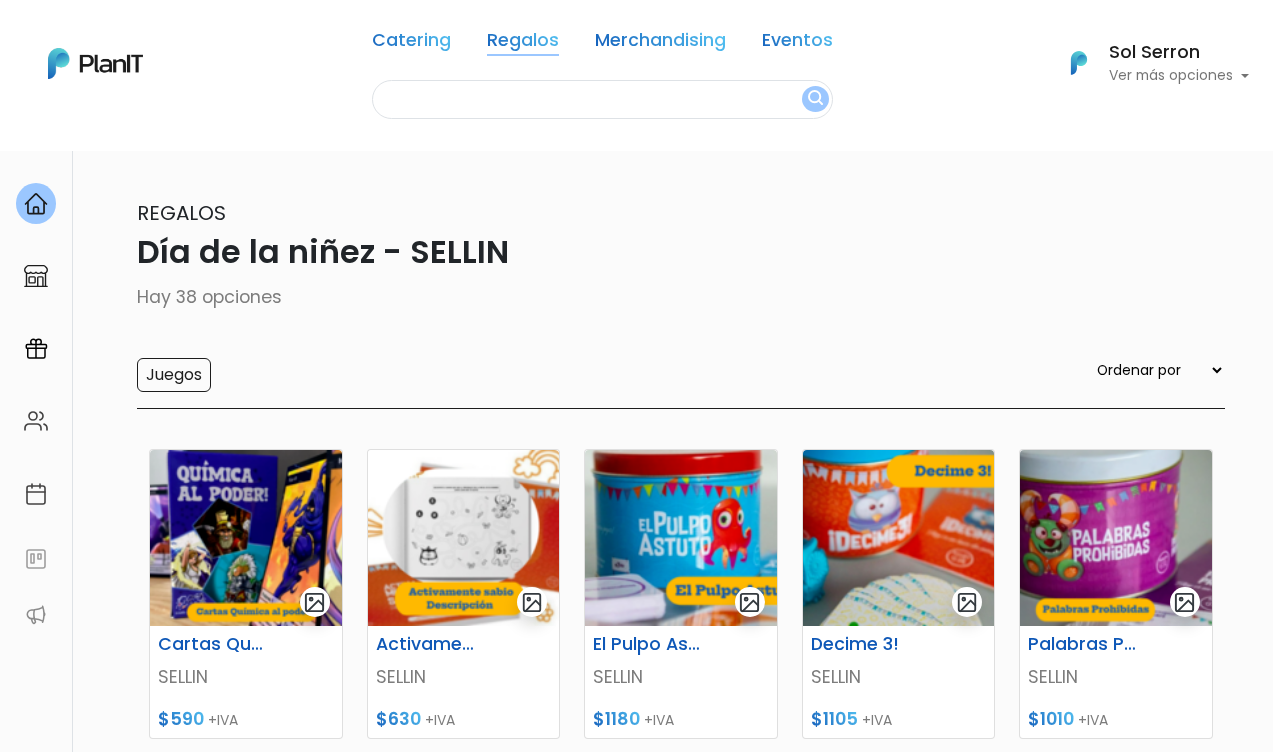 click on "Regalos" at bounding box center [523, 44] 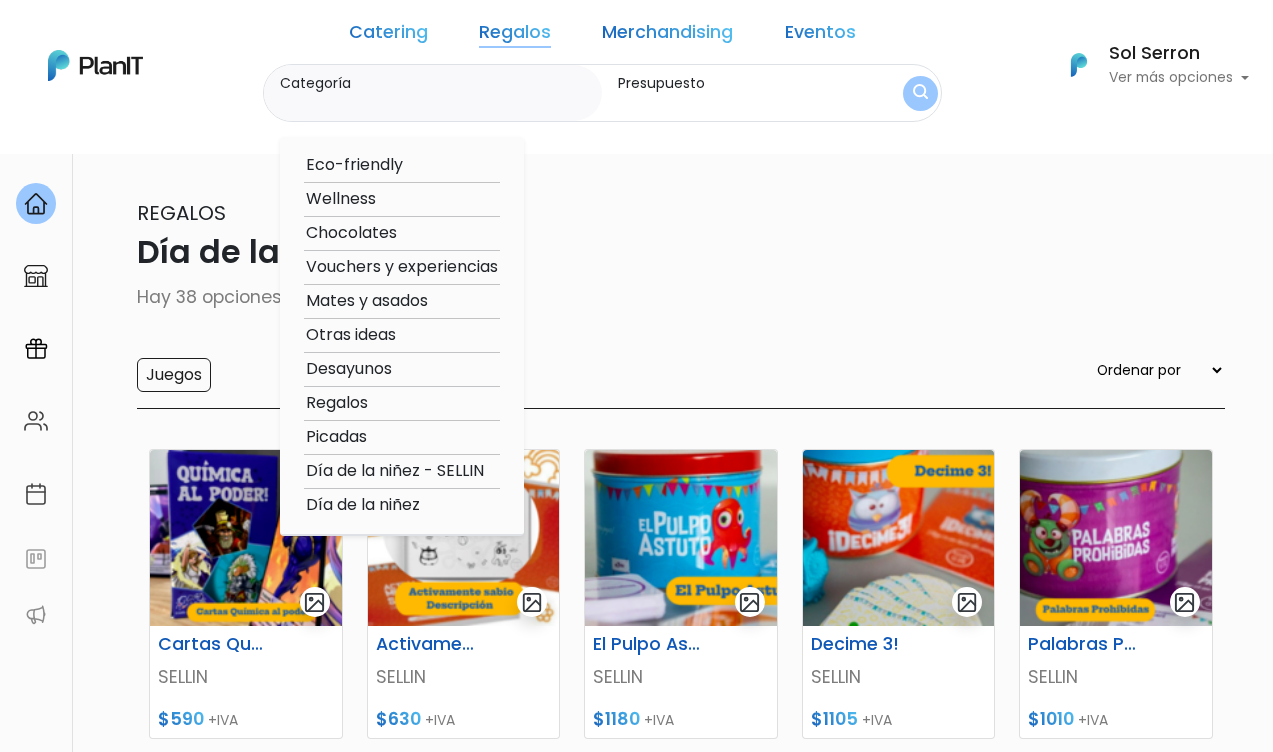 click on "Categoría" at bounding box center [437, 83] 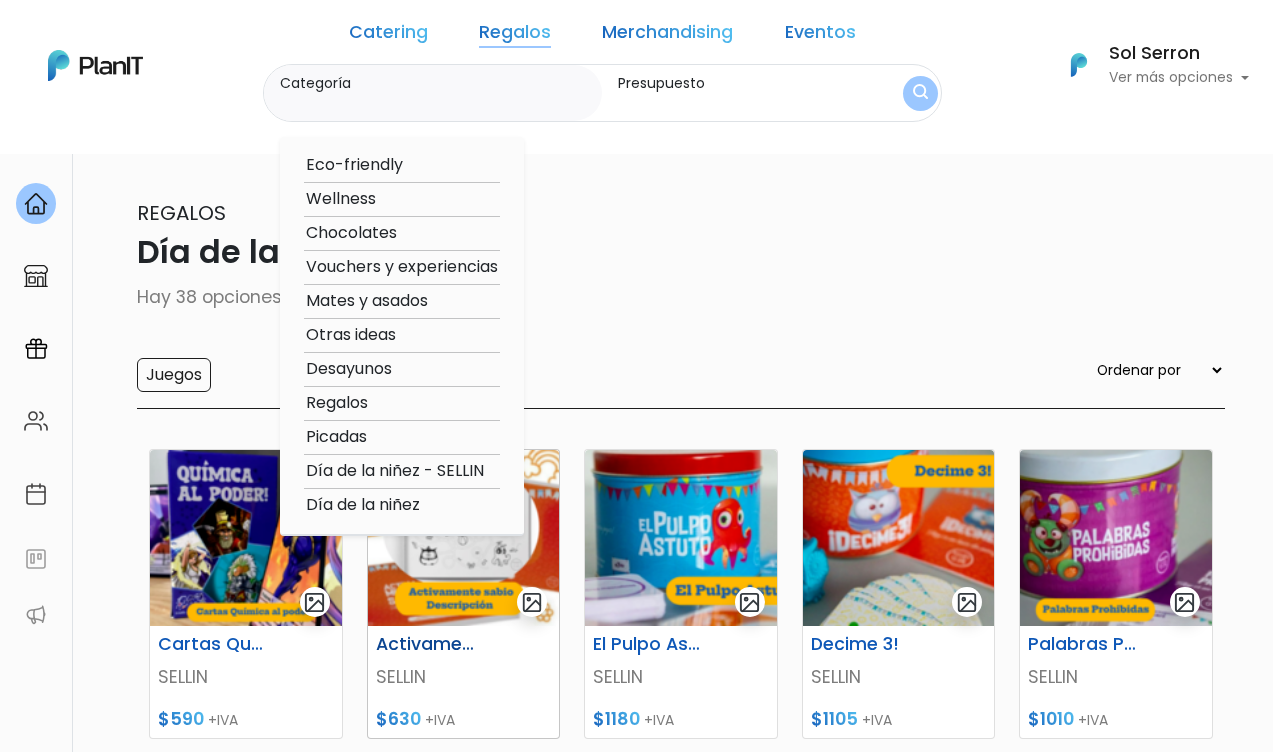 type on "Día de la niñez" 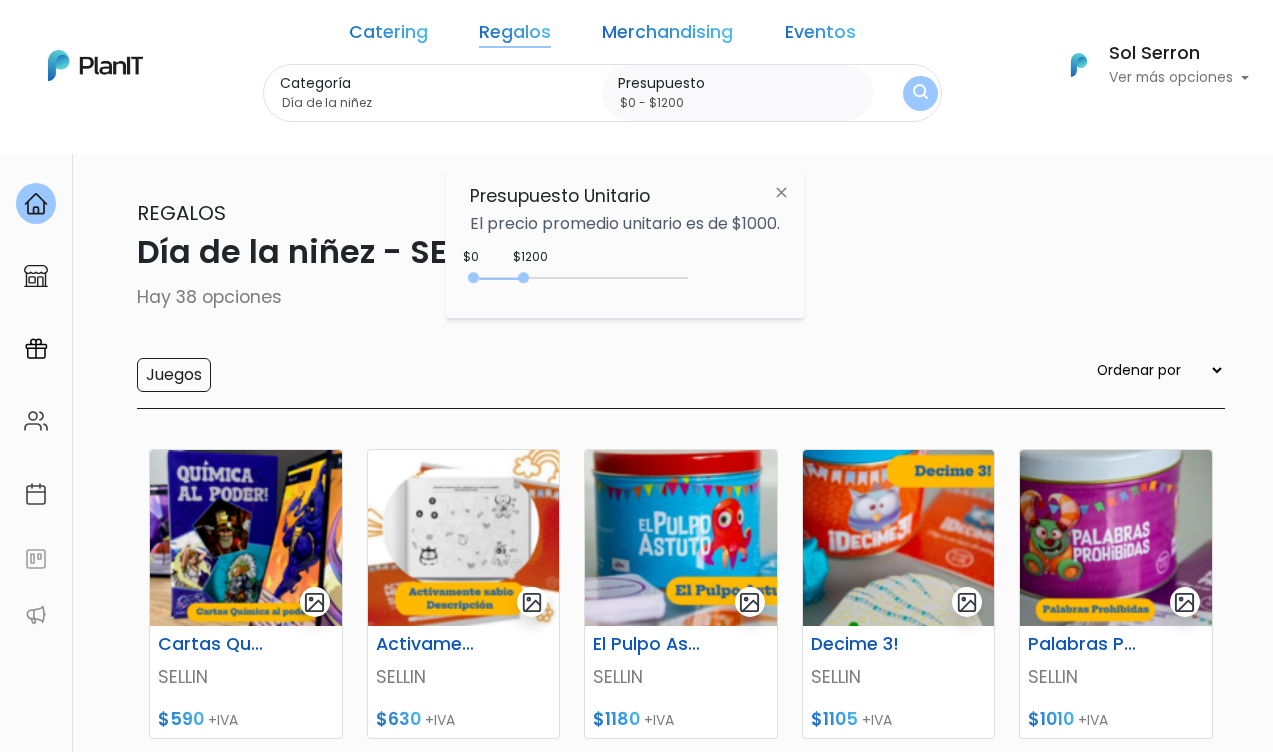 click at bounding box center [920, 93] 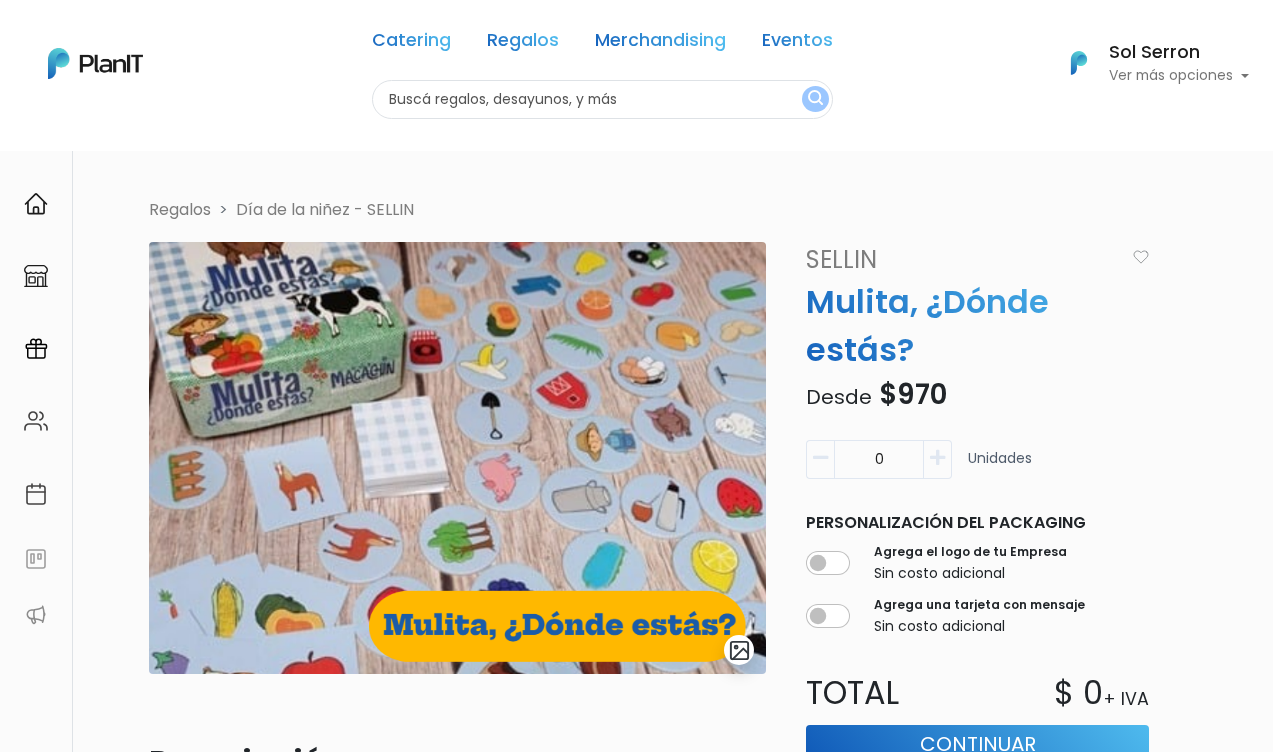 scroll, scrollTop: 0, scrollLeft: 0, axis: both 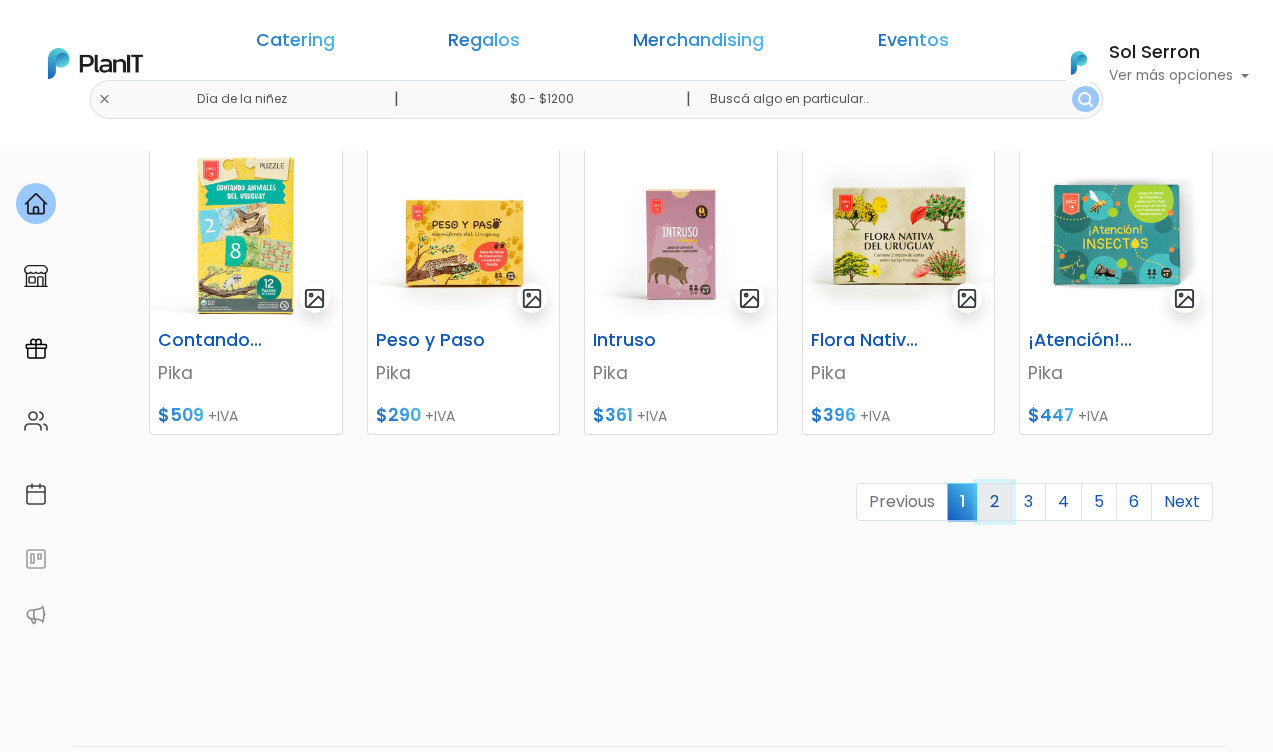 click on "2" at bounding box center (994, 502) 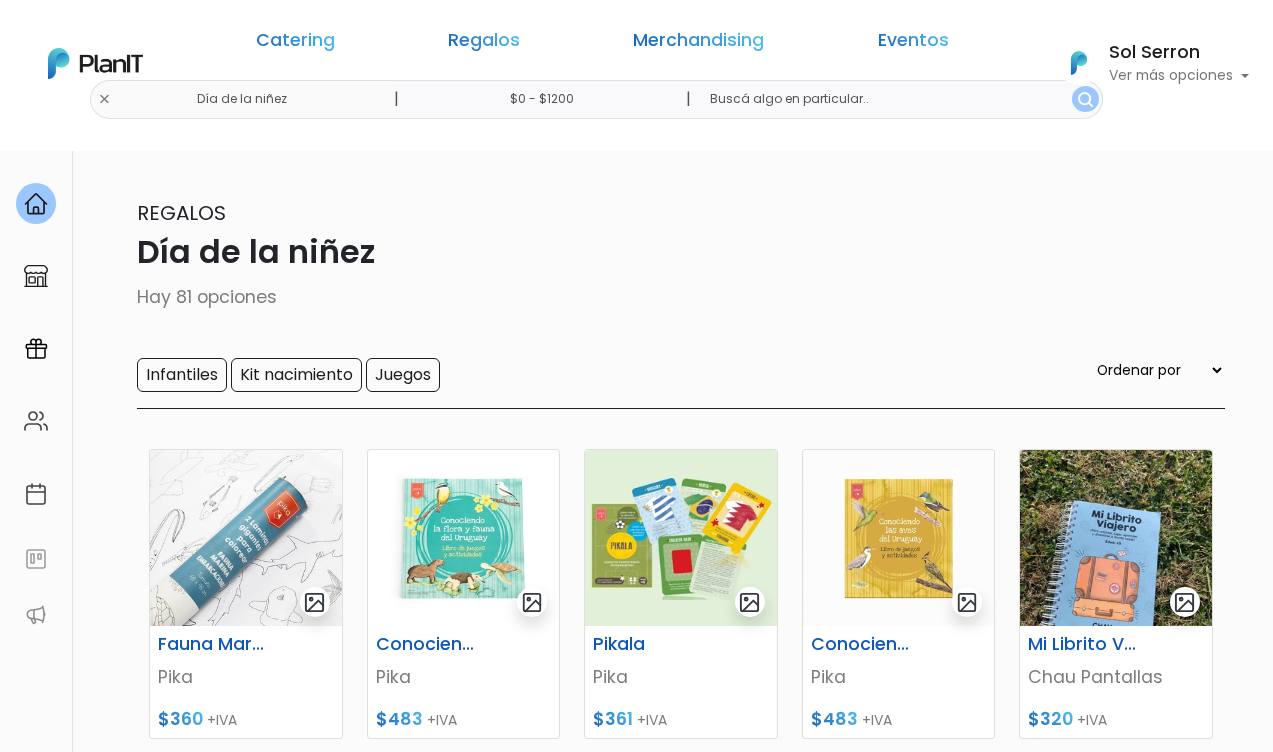 scroll, scrollTop: 0, scrollLeft: 0, axis: both 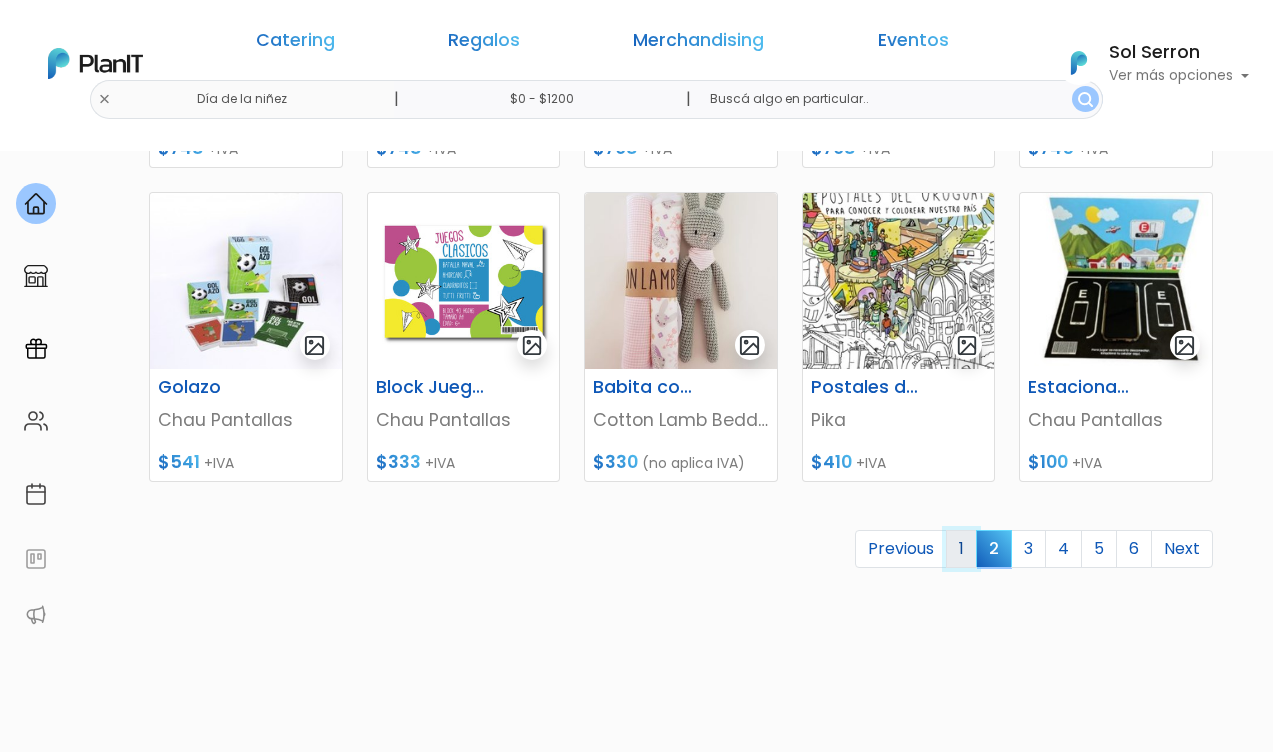 click on "1" at bounding box center [961, 549] 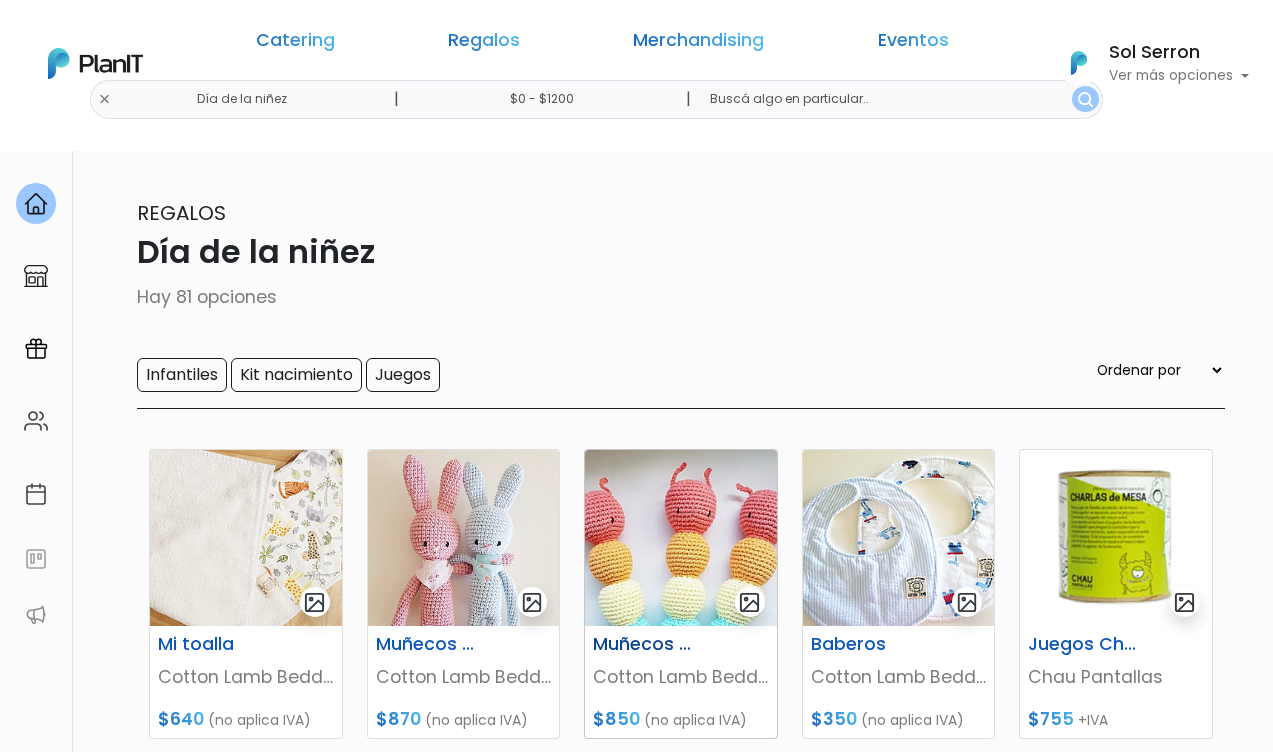 scroll, scrollTop: 0, scrollLeft: 0, axis: both 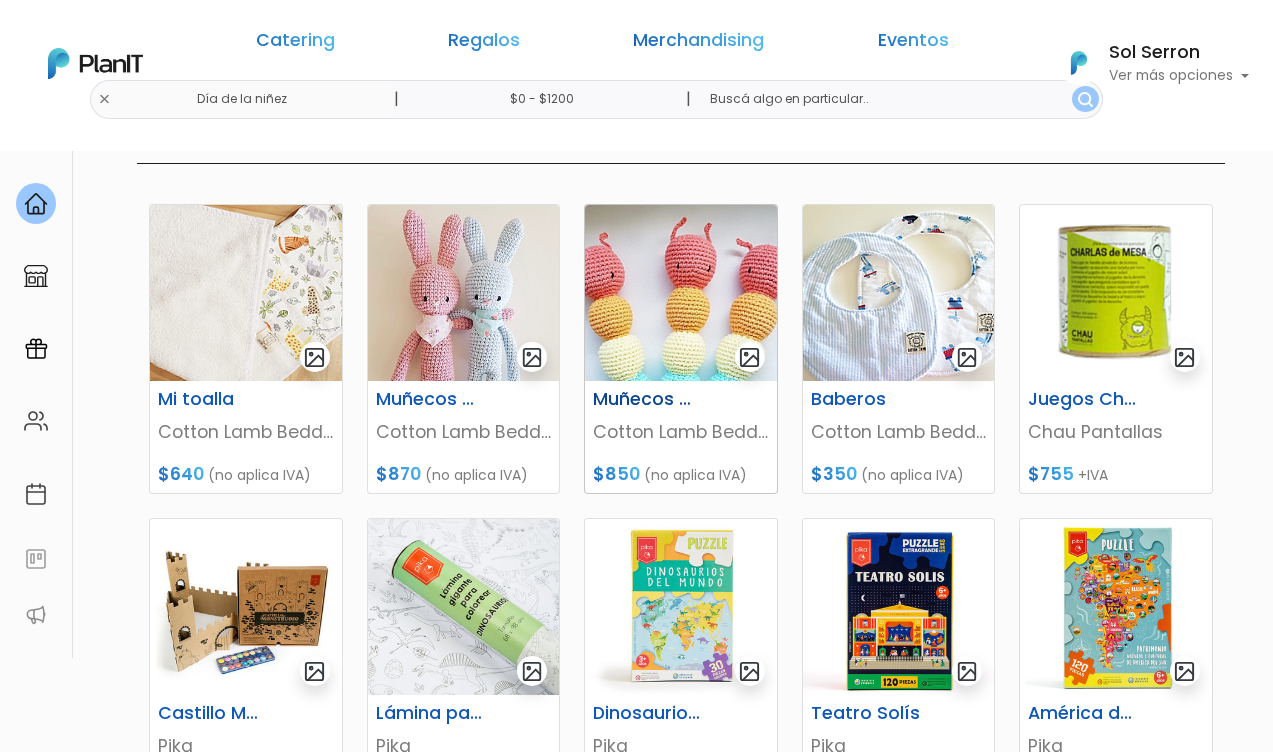 click on "Cotton Lamb Bedding" at bounding box center (681, 432) 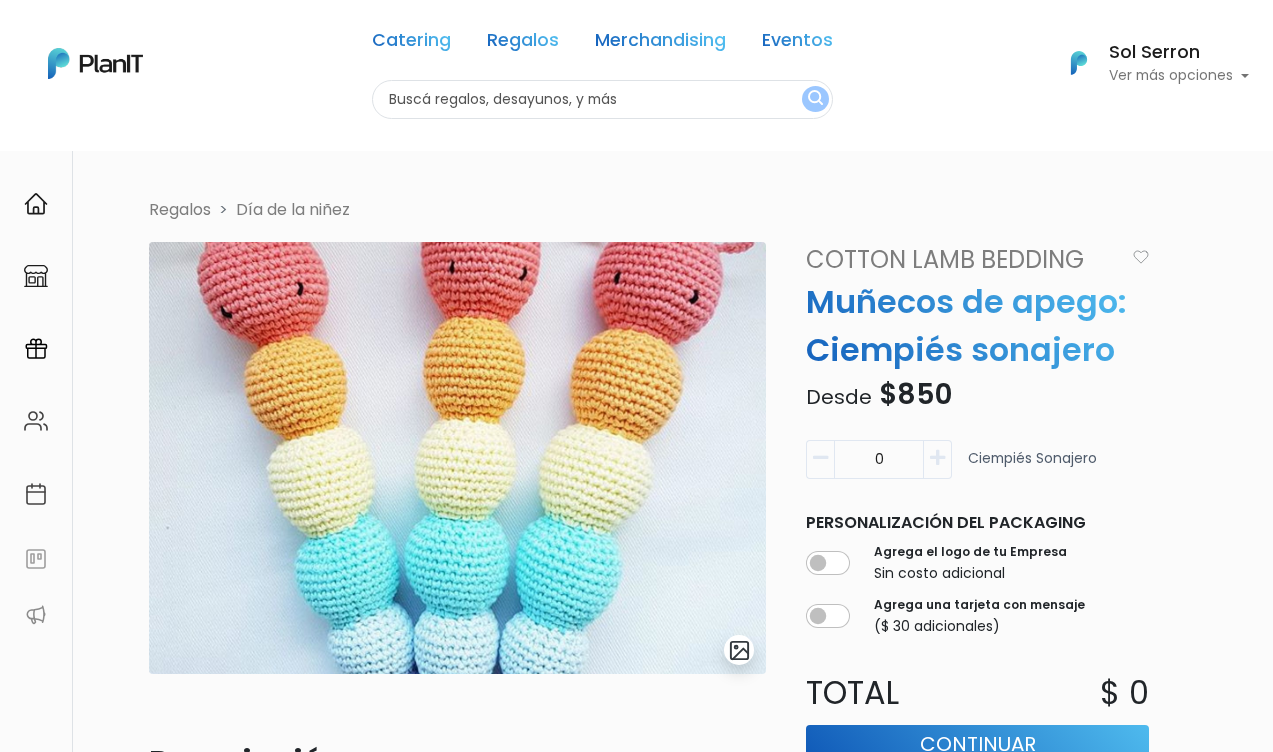 scroll, scrollTop: 0, scrollLeft: 0, axis: both 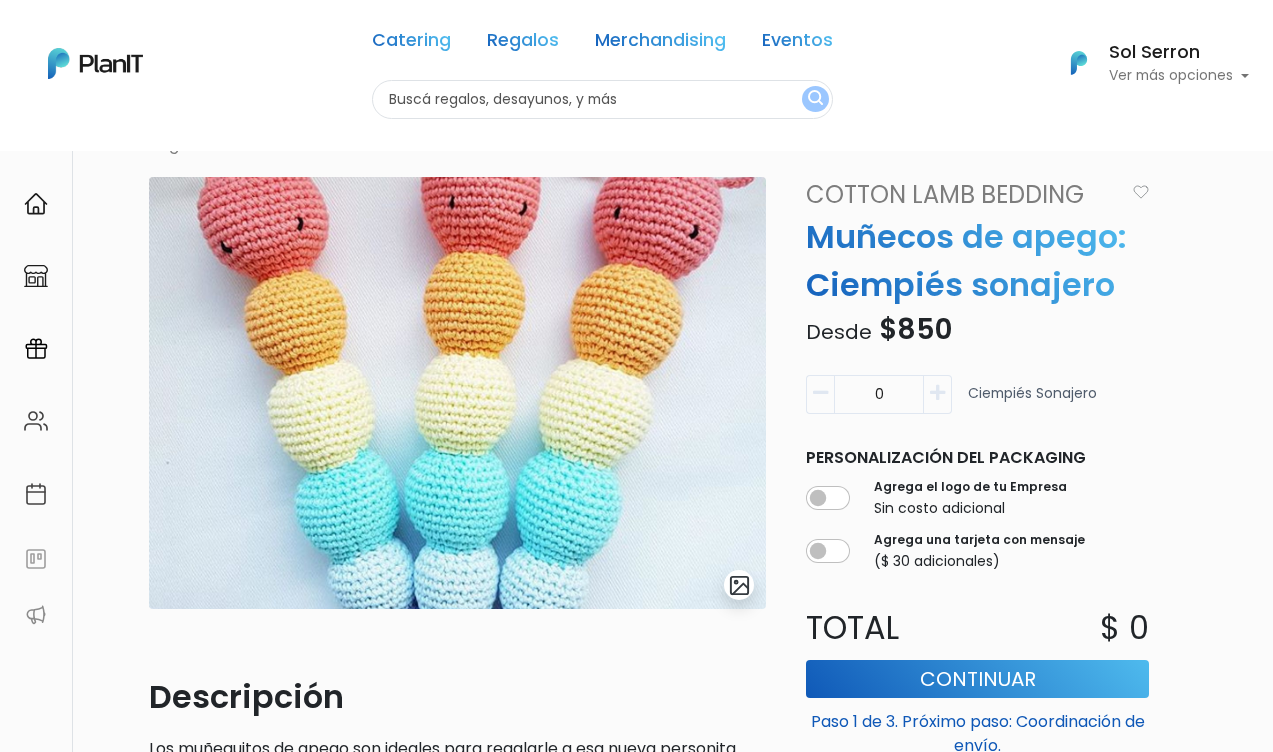 click at bounding box center [937, 393] 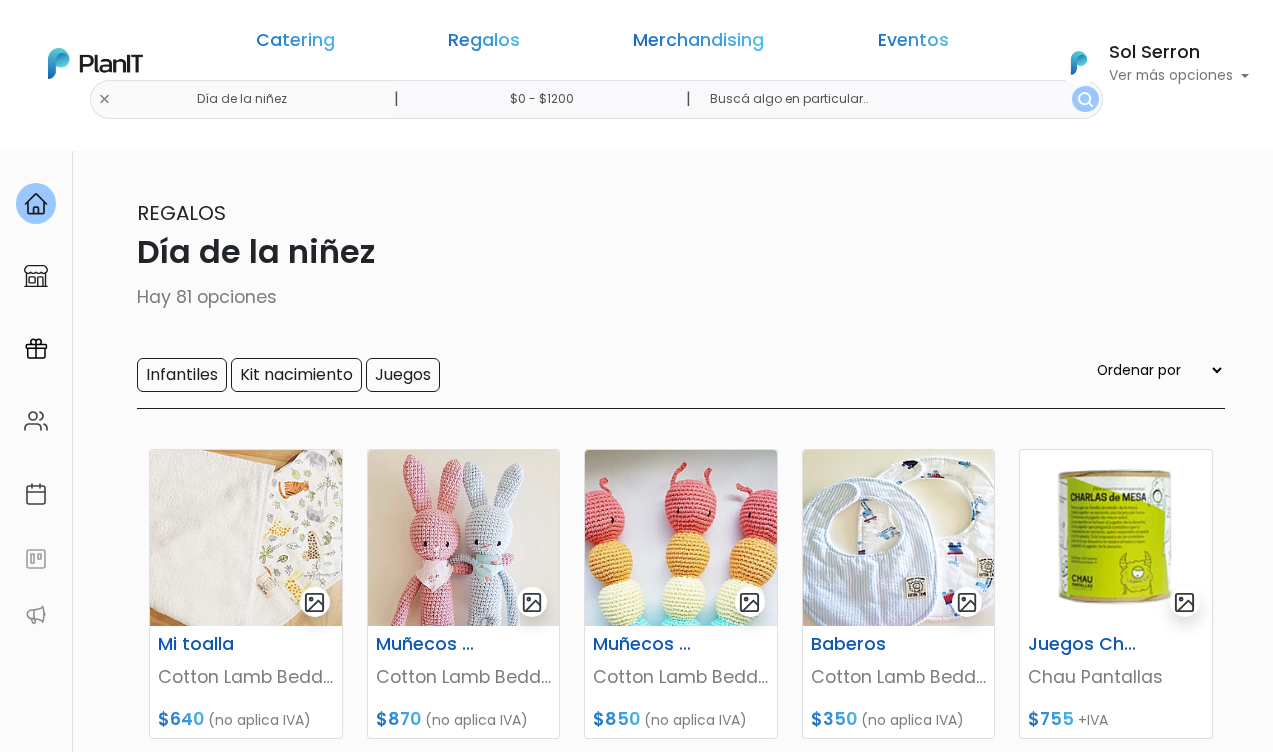 scroll, scrollTop: 245, scrollLeft: 0, axis: vertical 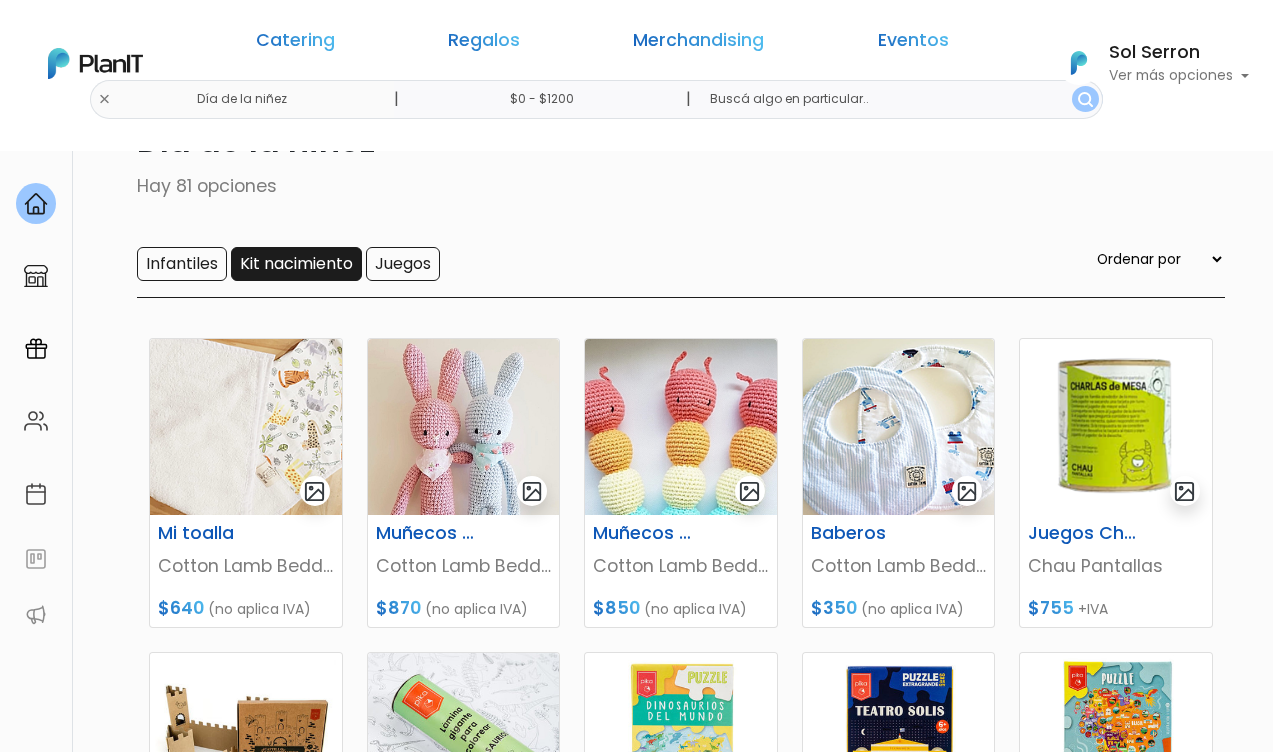 click on "Kit nacimiento" at bounding box center [296, 264] 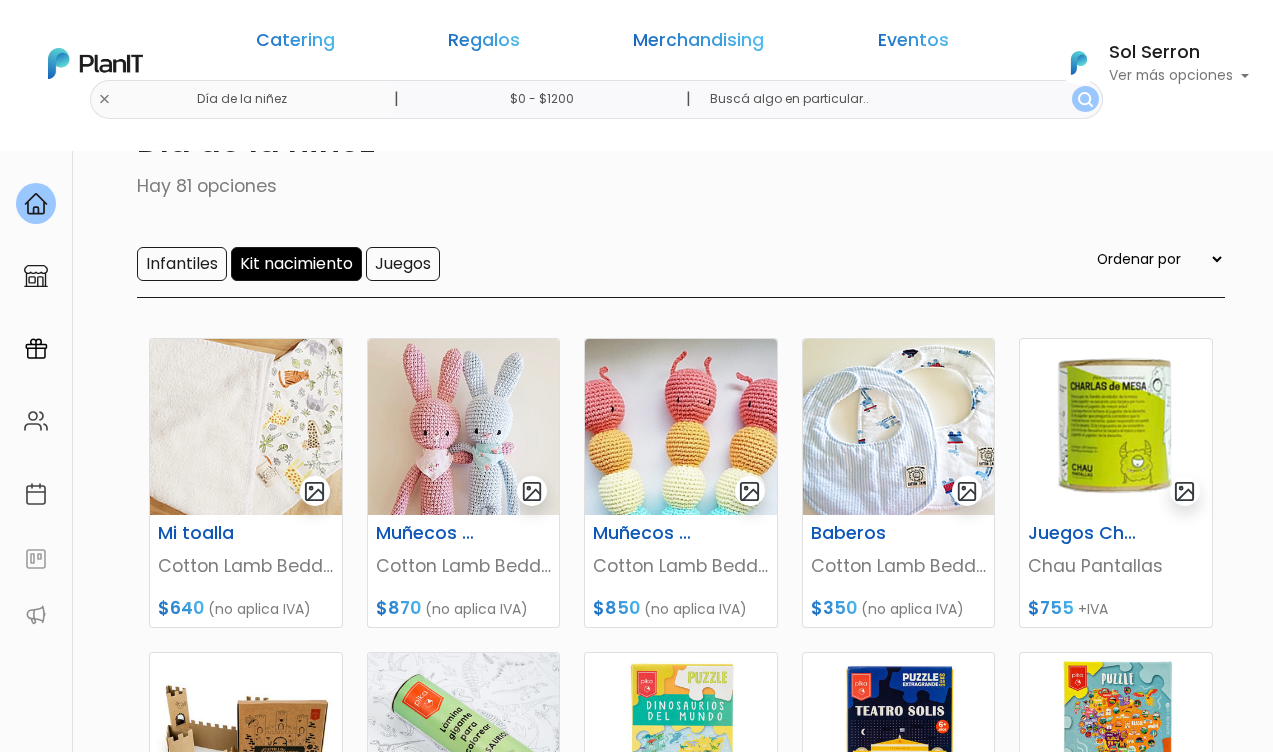 click on "Ordenar por Menor Precio
Mayor Precio
Reviews
Últimos ingresos" at bounding box center (1159, 264) 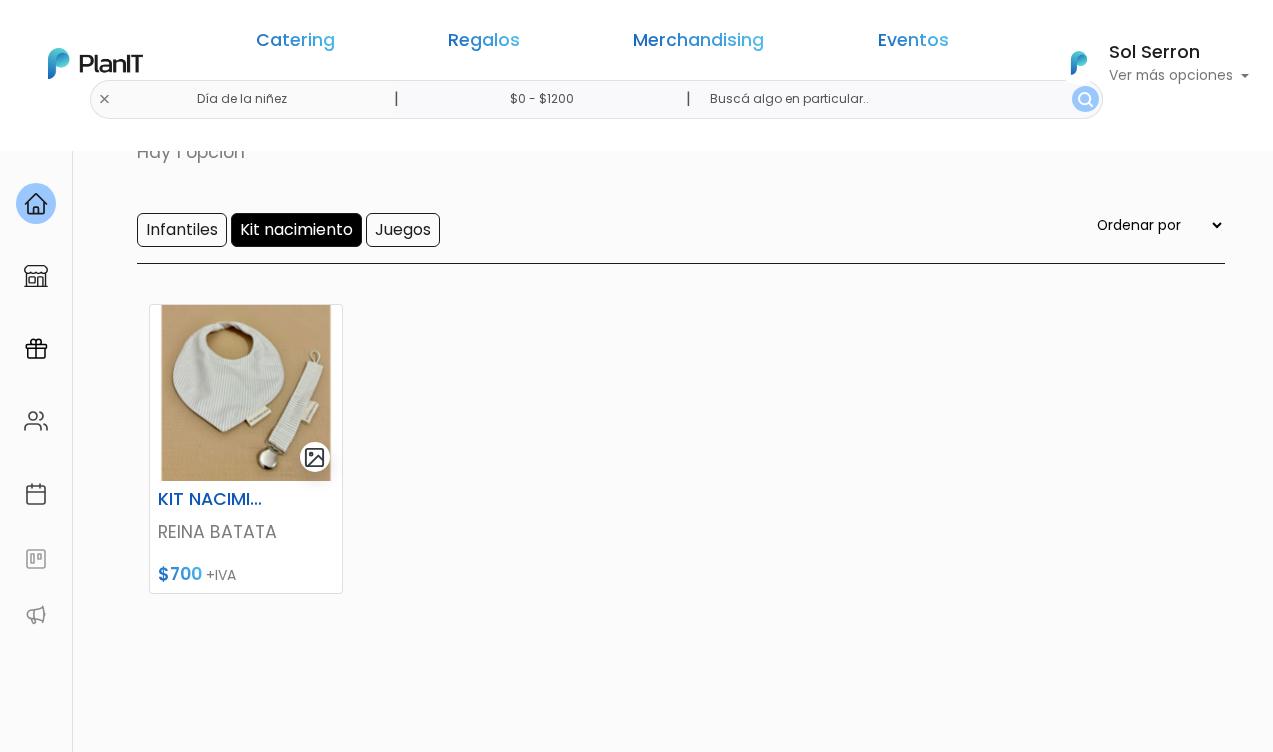 scroll, scrollTop: 151, scrollLeft: 0, axis: vertical 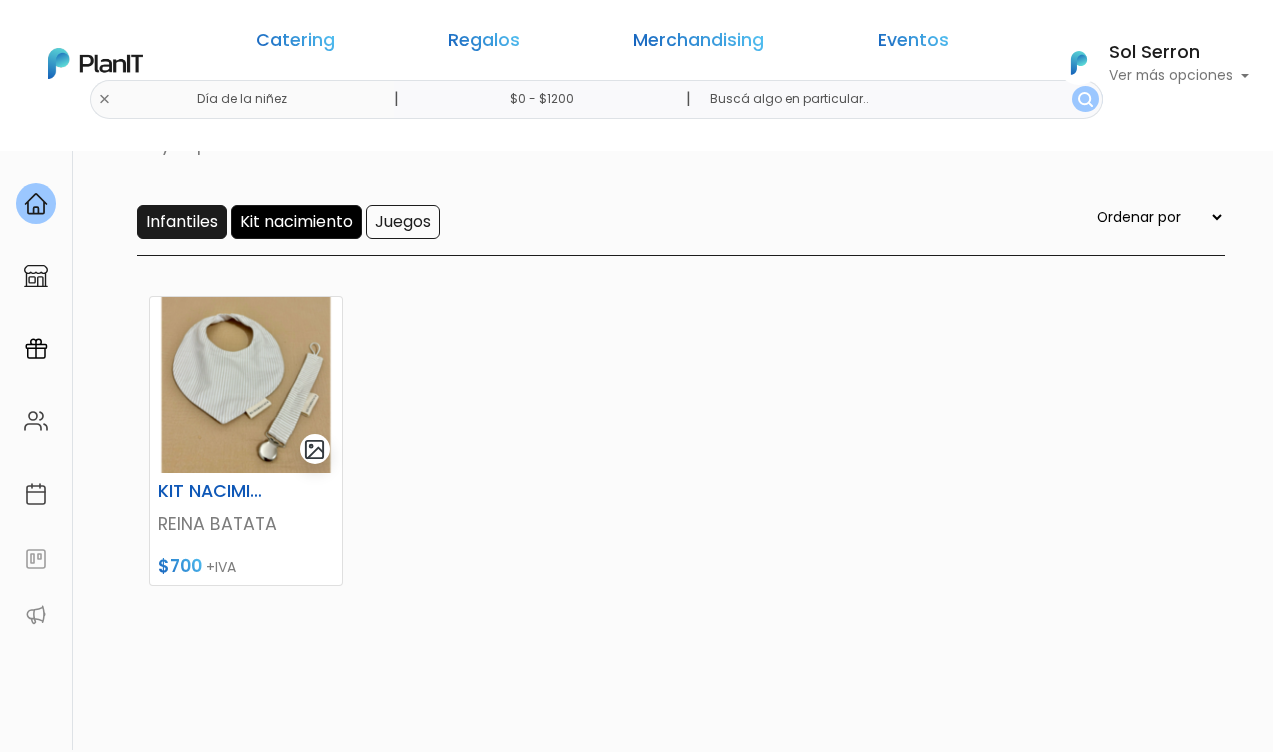 click on "Infantiles" at bounding box center [182, 222] 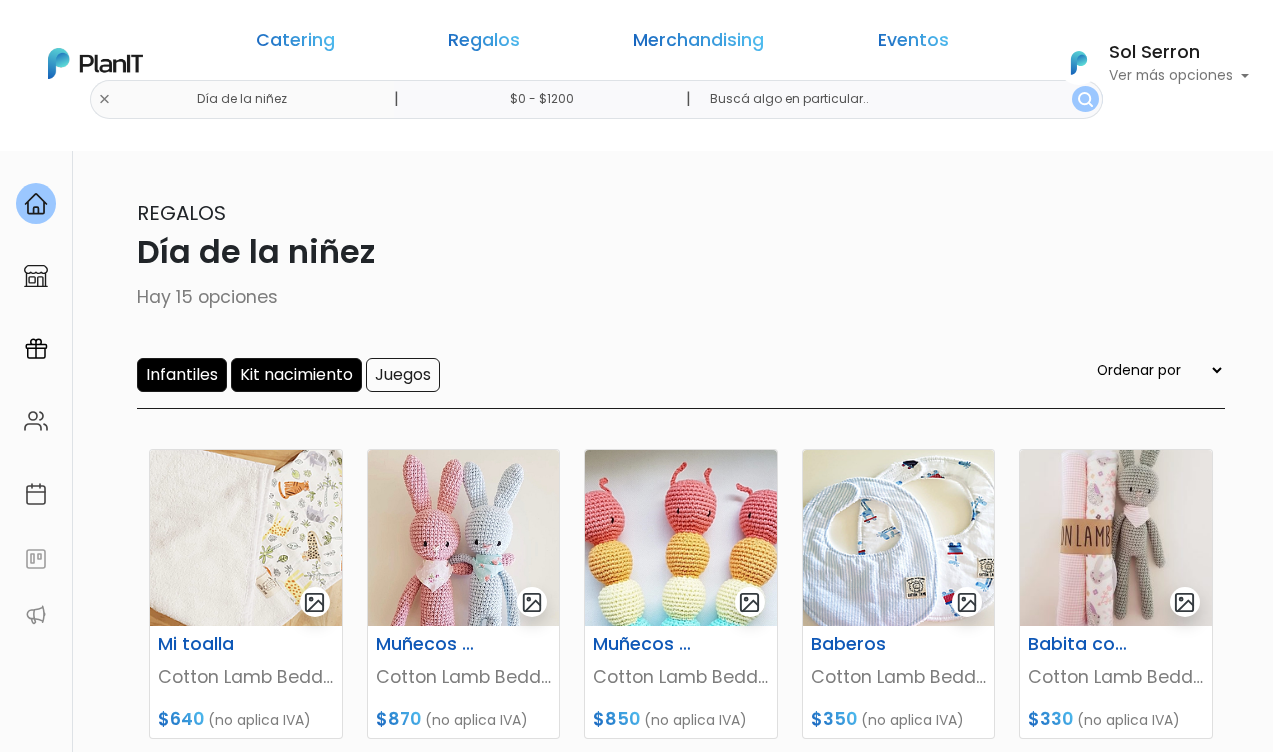 scroll, scrollTop: 0, scrollLeft: 0, axis: both 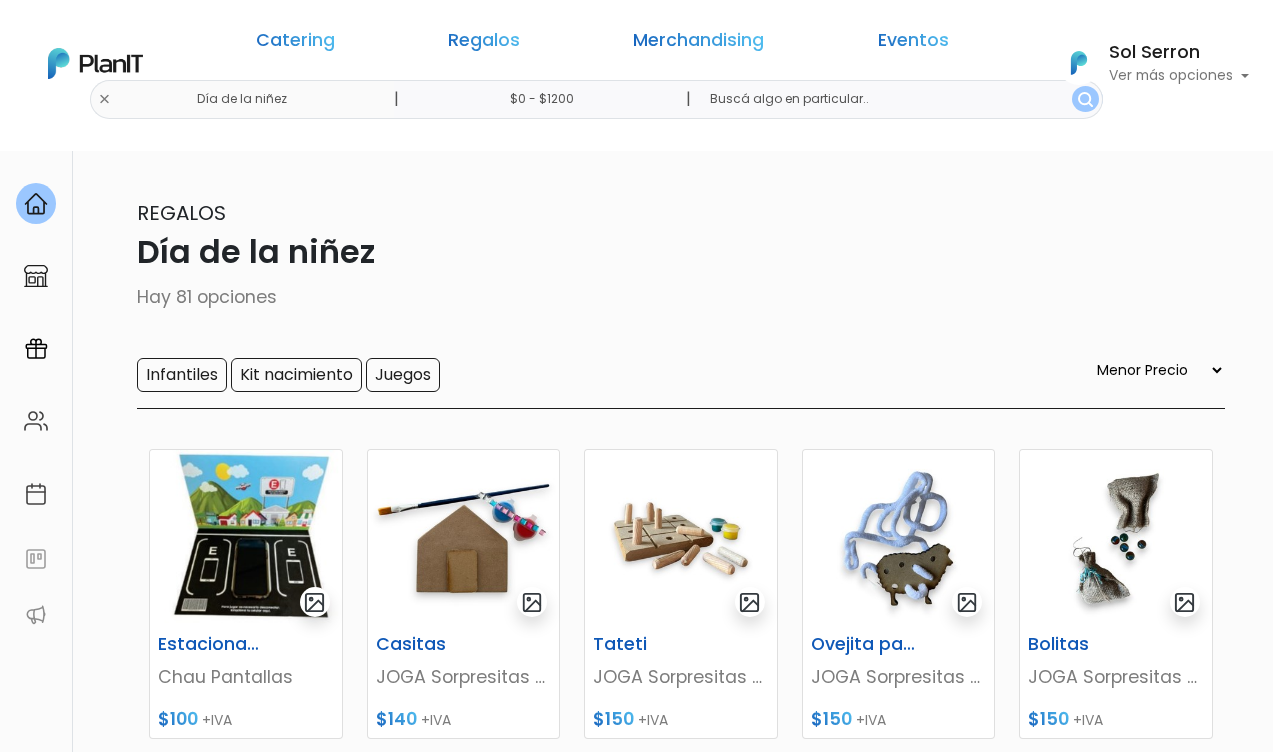select on "0" 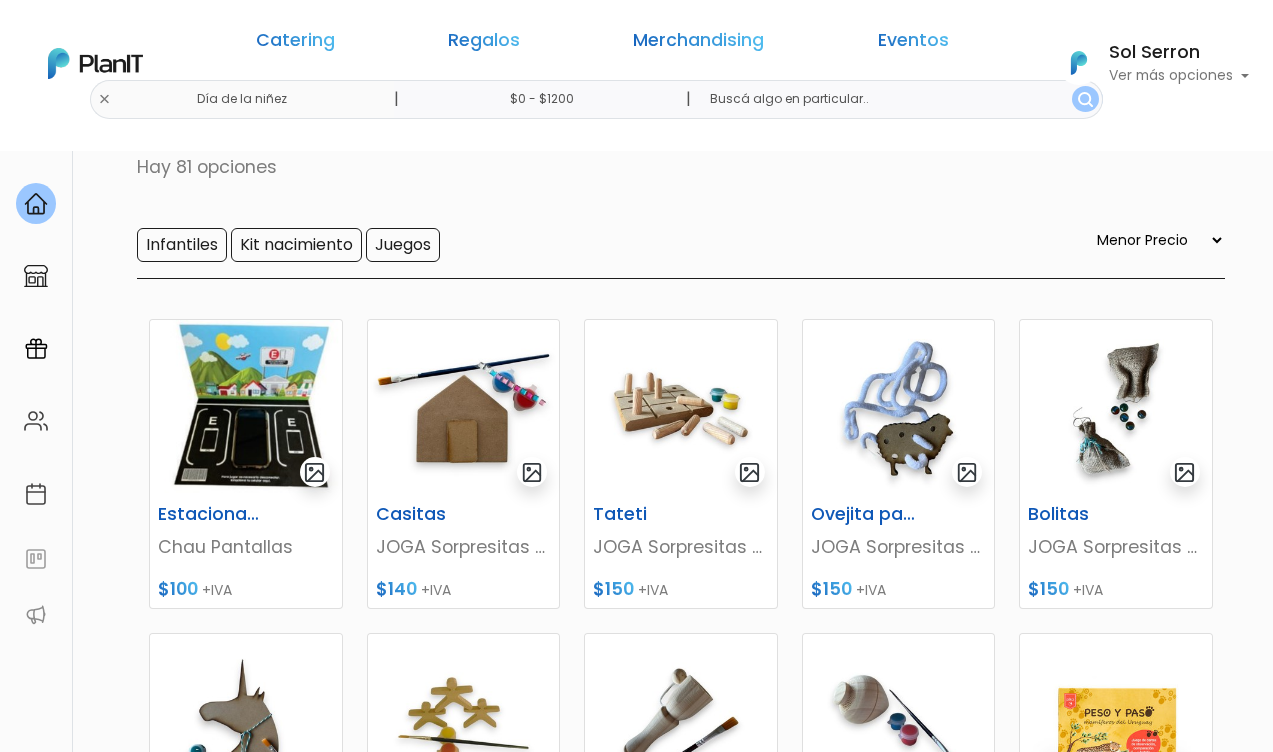 scroll, scrollTop: 257, scrollLeft: 0, axis: vertical 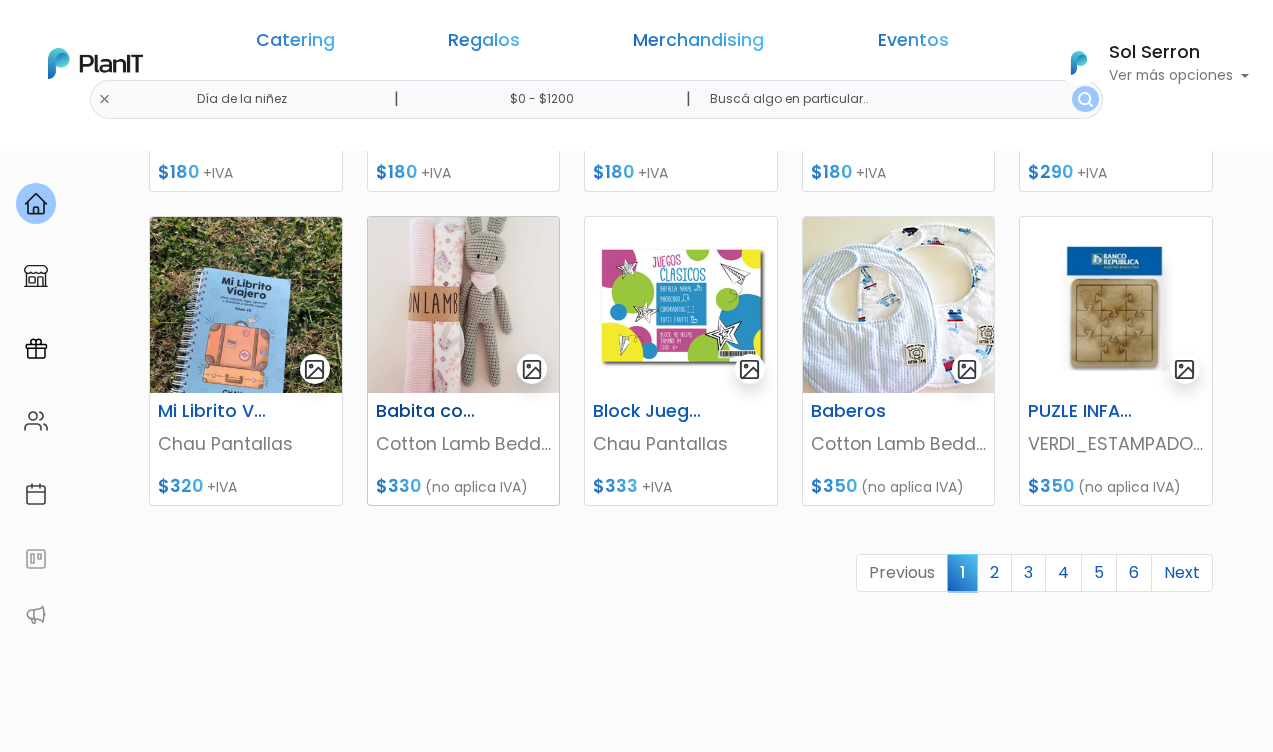 click on "Babita con bordado" at bounding box center [430, 411] 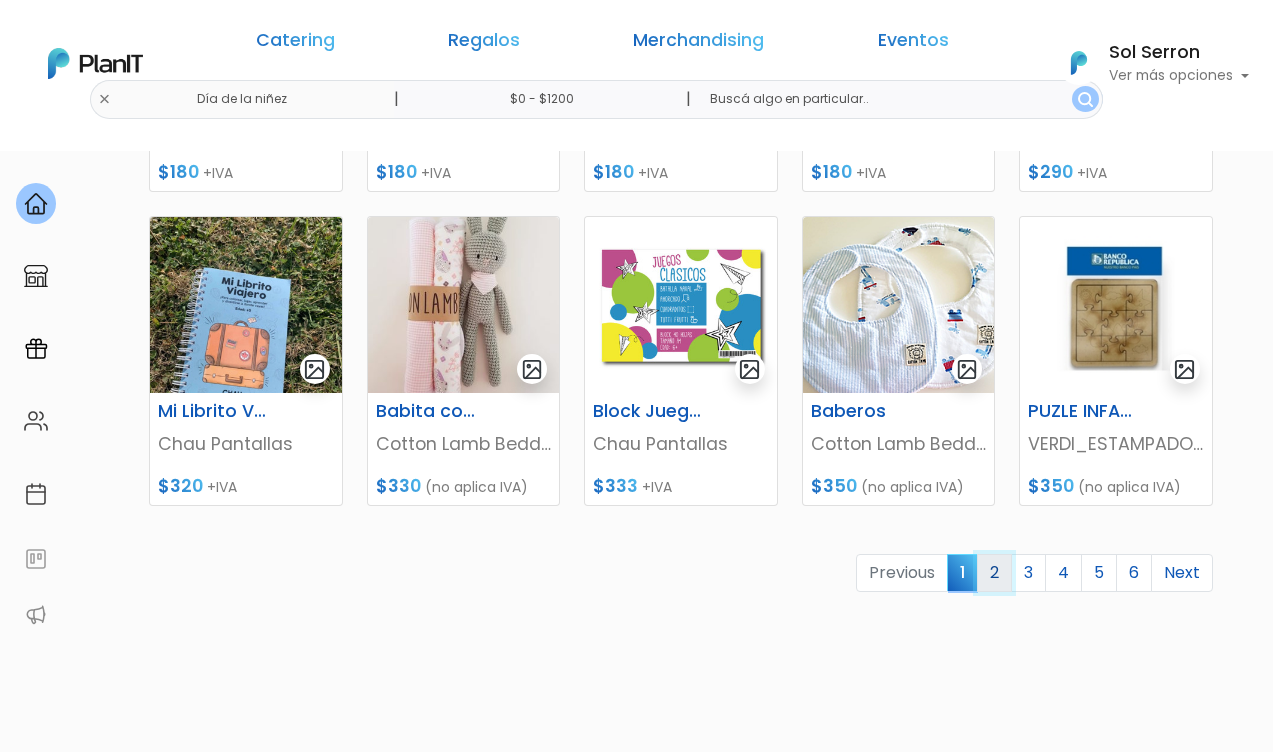 click on "2" at bounding box center [994, 573] 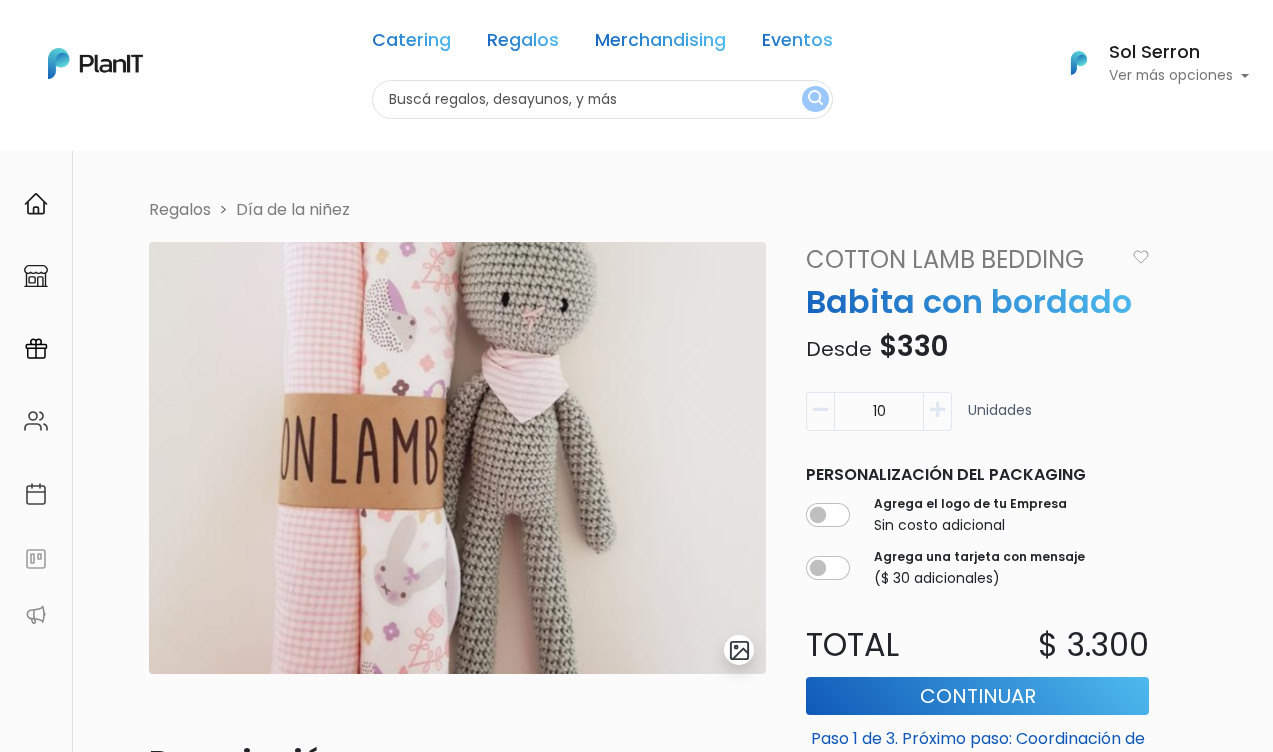 scroll, scrollTop: 0, scrollLeft: 0, axis: both 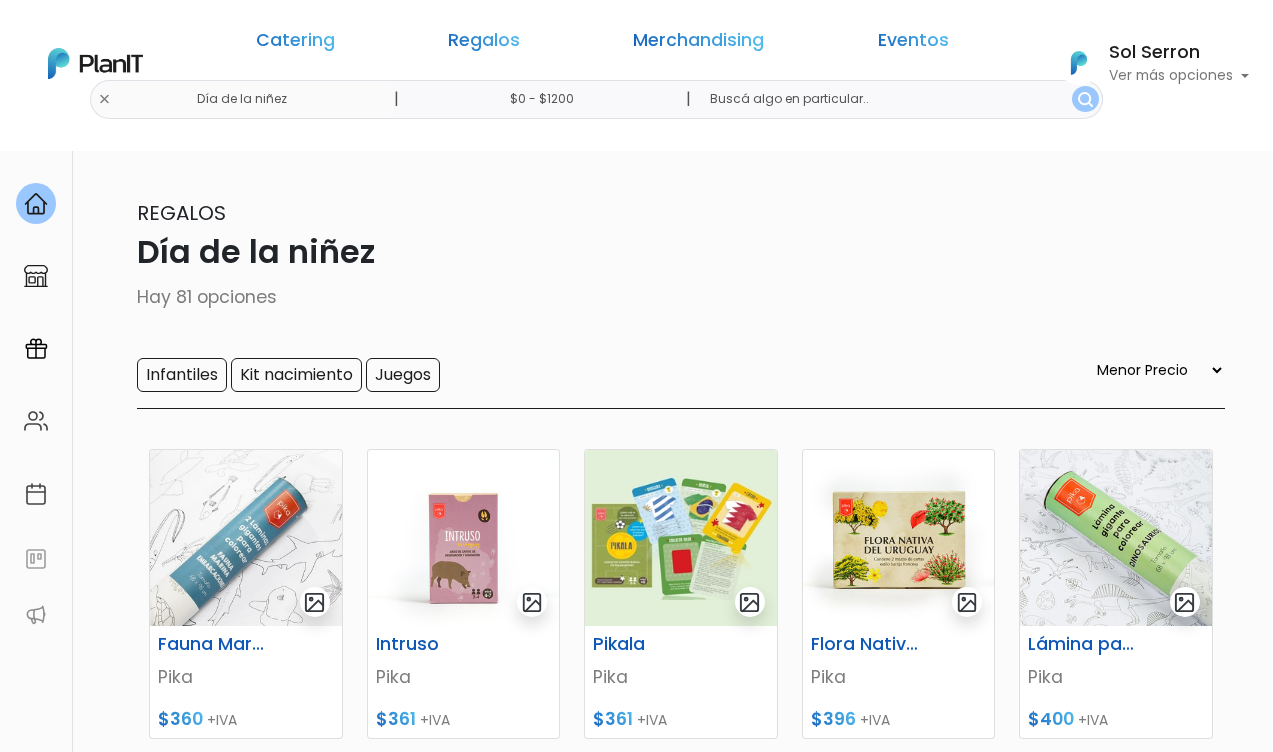 select on "0" 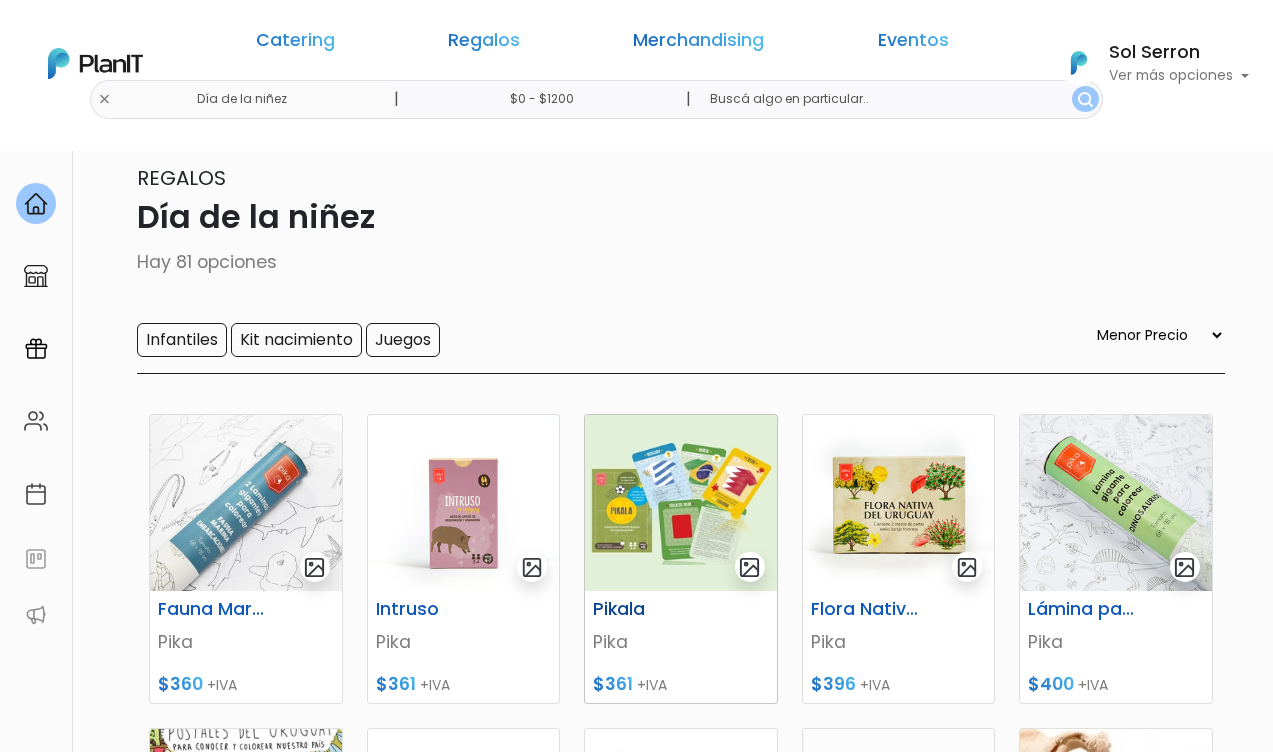 scroll, scrollTop: 52, scrollLeft: 0, axis: vertical 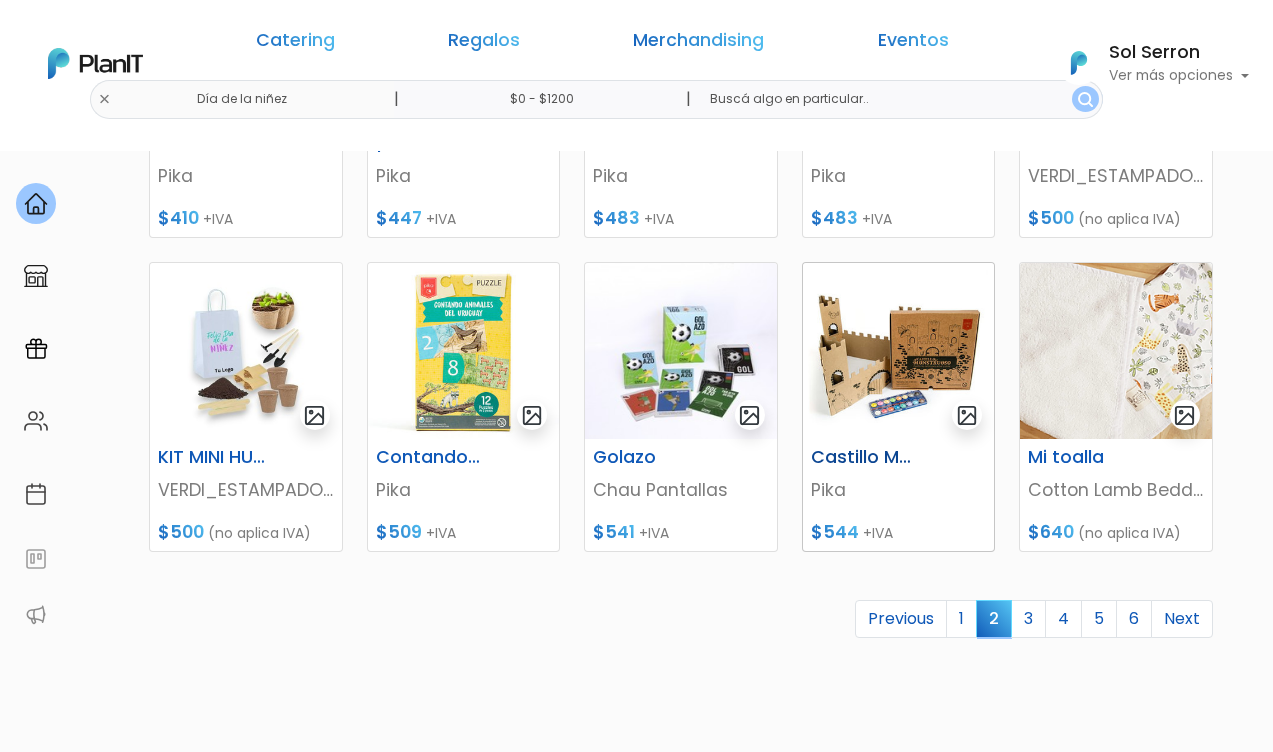 click on "Castillo Monstruoso" at bounding box center [865, 457] 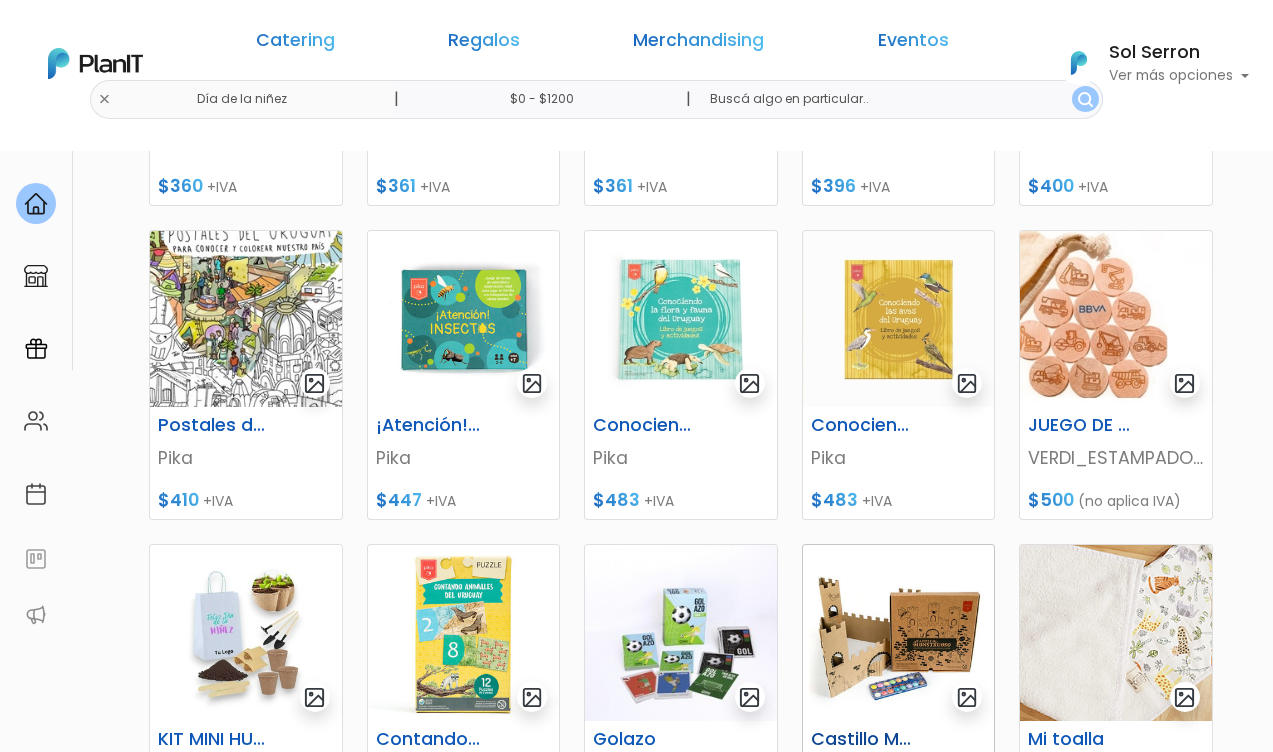 scroll, scrollTop: 543, scrollLeft: 0, axis: vertical 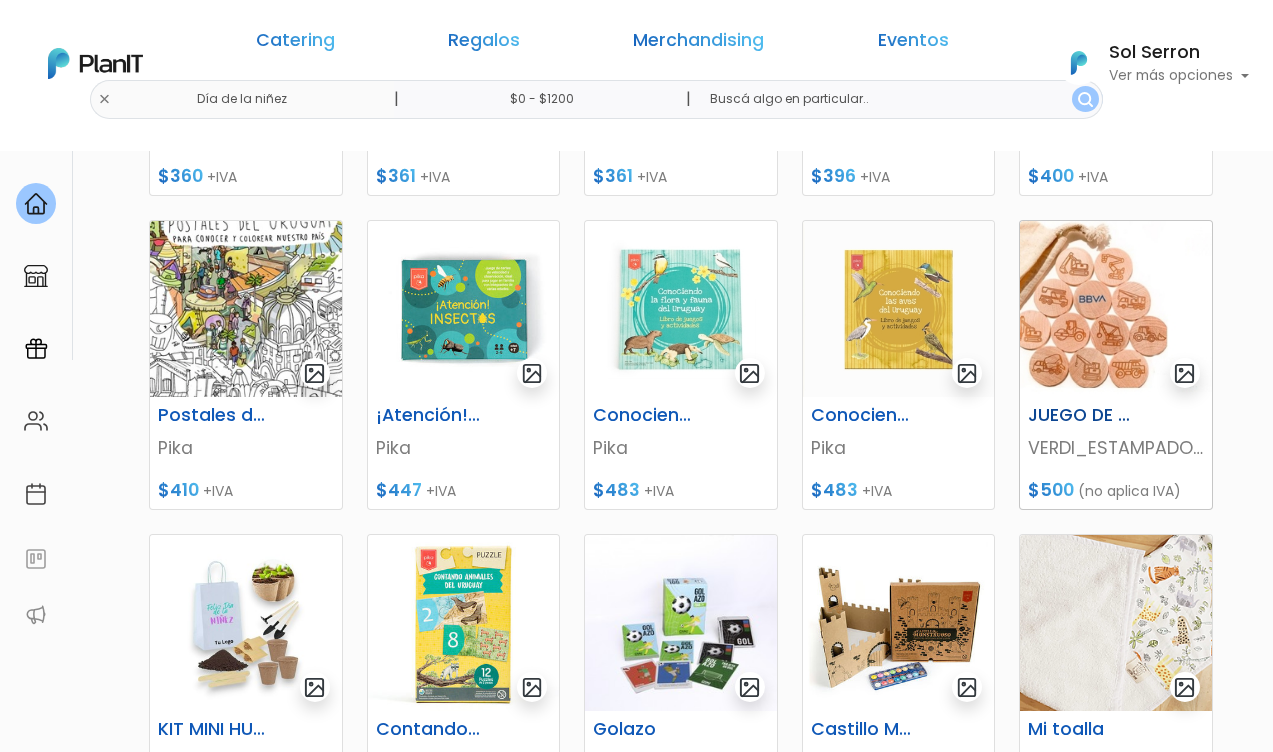 click on "JUEGO DE MADERA" at bounding box center [1082, 415] 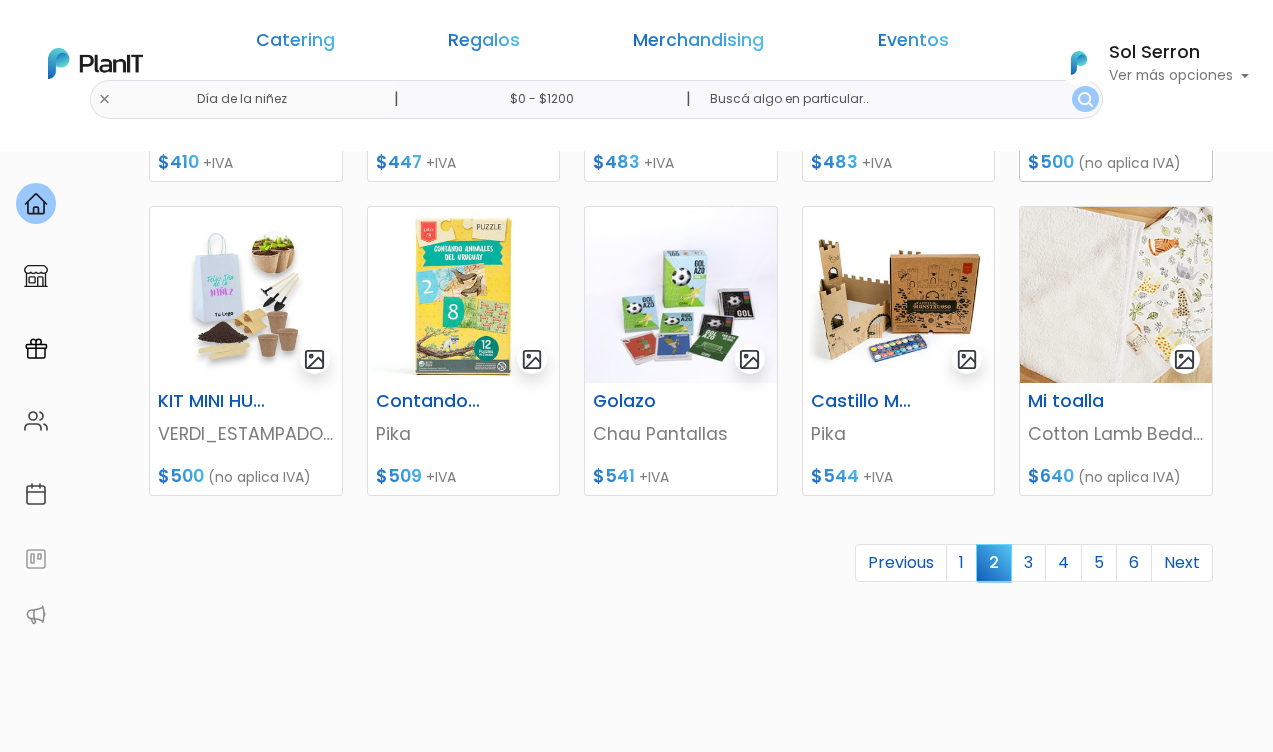 scroll, scrollTop: 873, scrollLeft: 0, axis: vertical 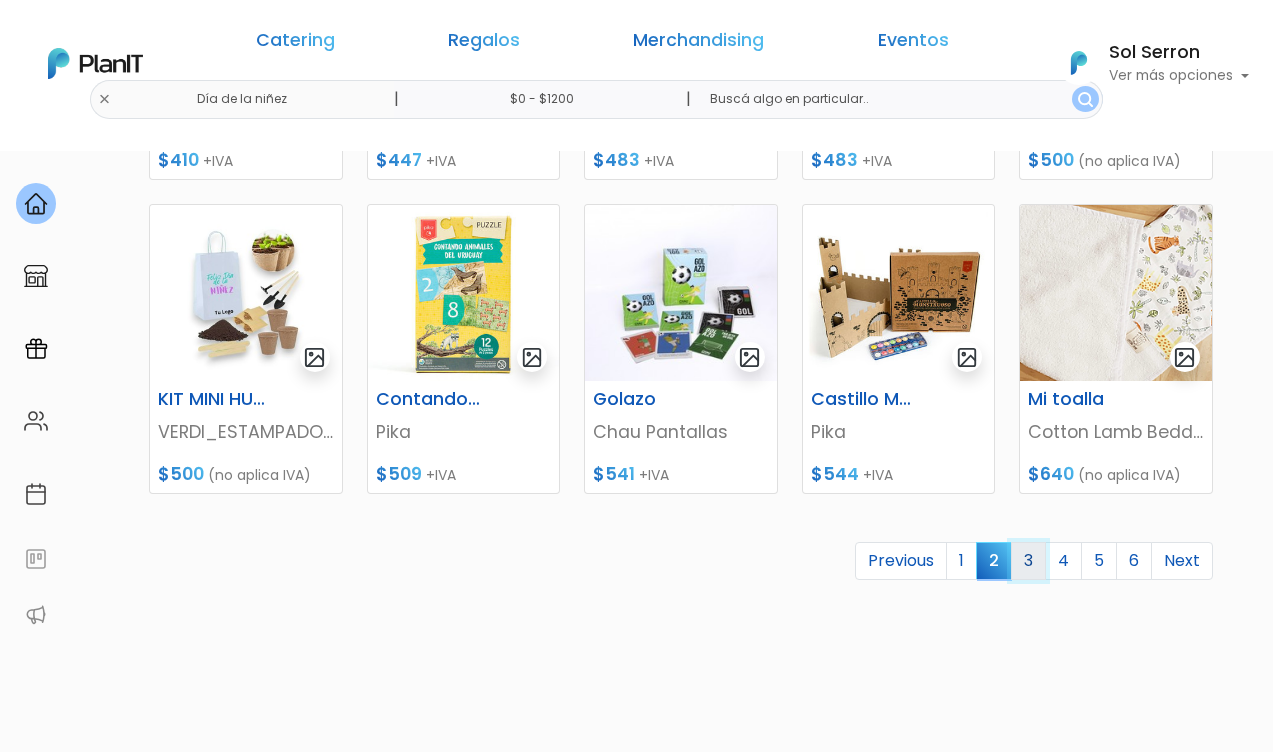 click on "3" at bounding box center [1028, 561] 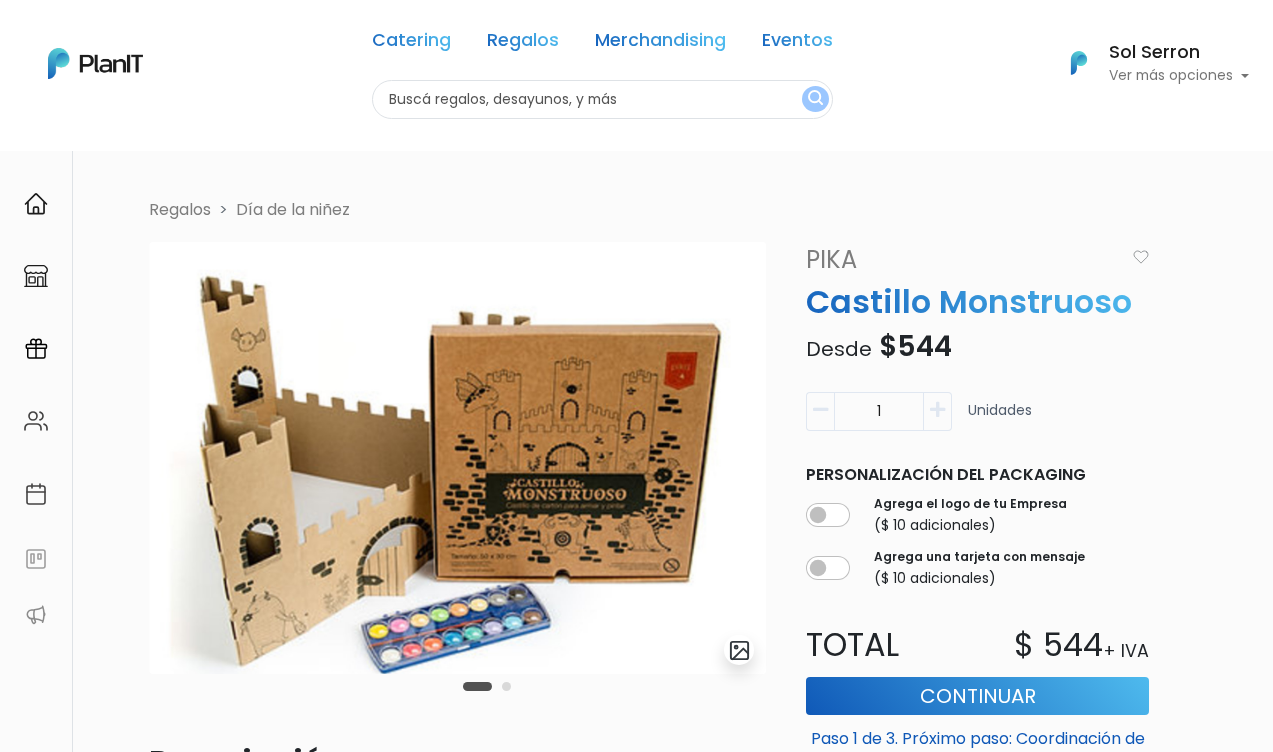 scroll, scrollTop: 0, scrollLeft: 0, axis: both 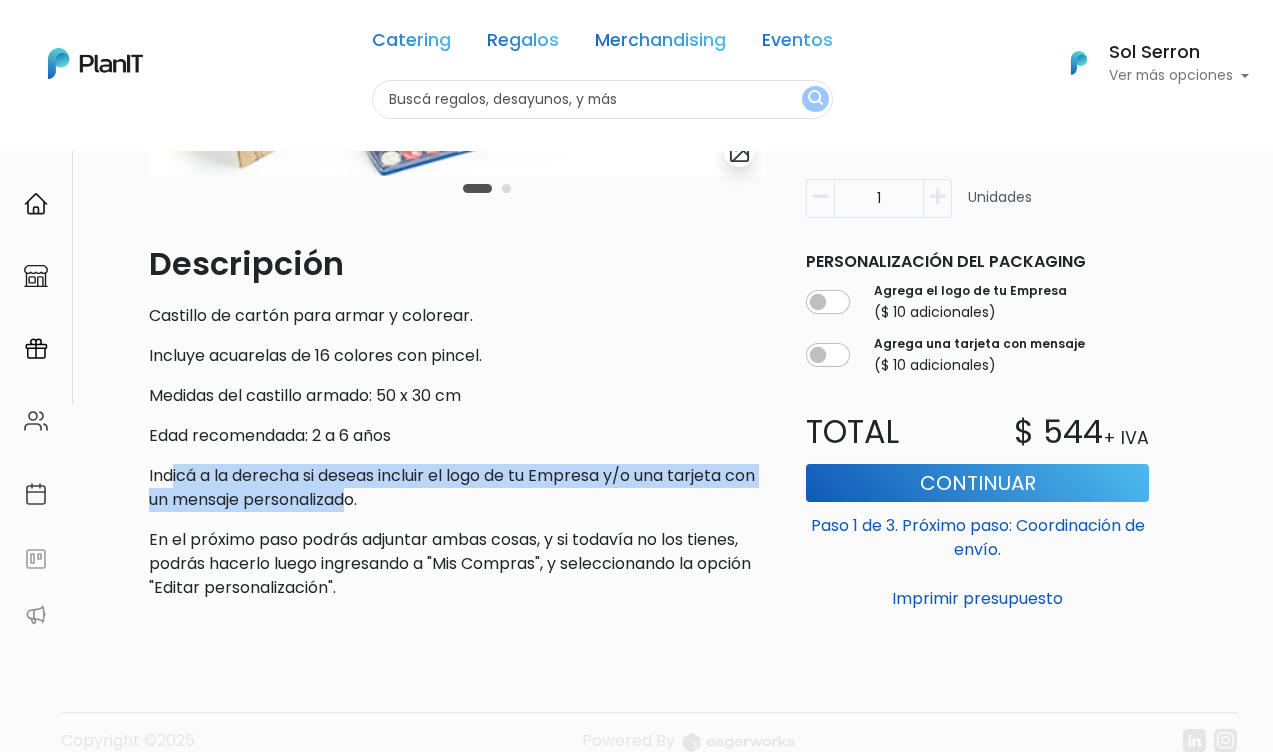 drag, startPoint x: 173, startPoint y: 468, endPoint x: 379, endPoint y: 490, distance: 207.17143 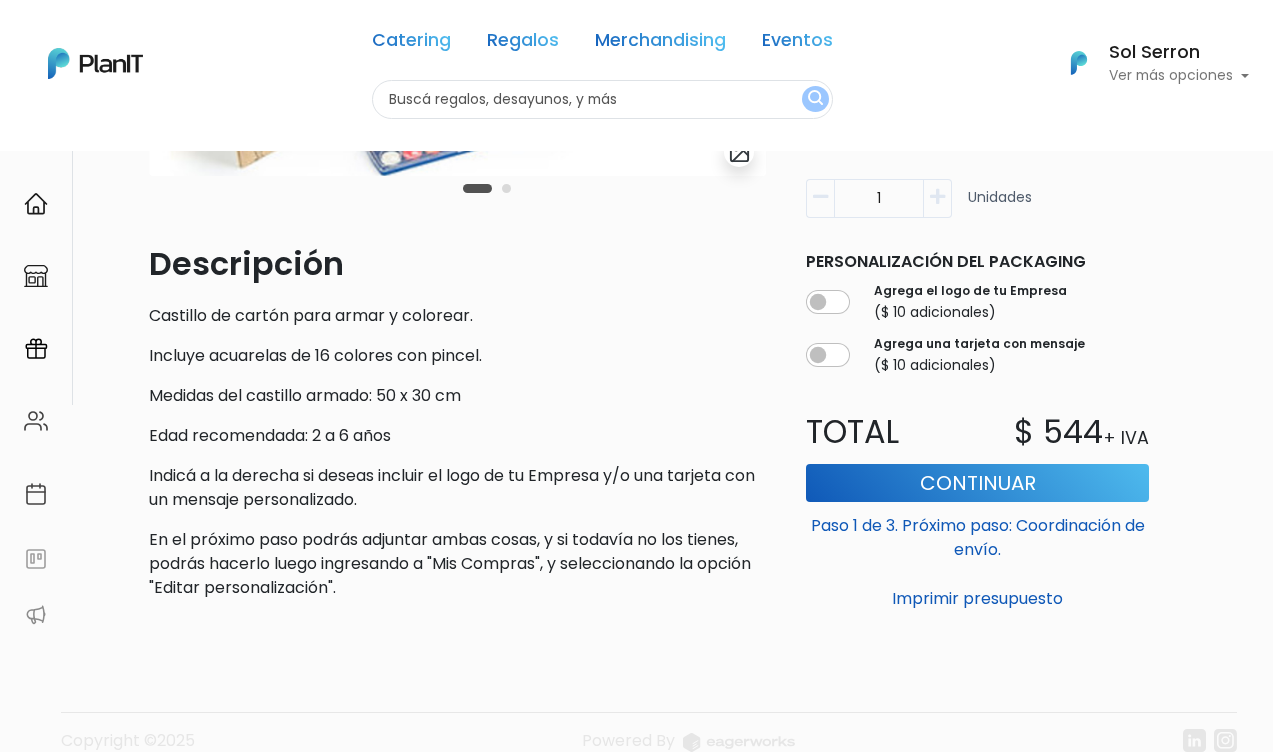 click on "En el próximo paso podrás adjuntar ambas cosas, y si todavía no los tienes, podrás hacerlo luego ingresando a "Mis Compras", y seleccionando la opción "Editar personalización"." at bounding box center [457, 564] 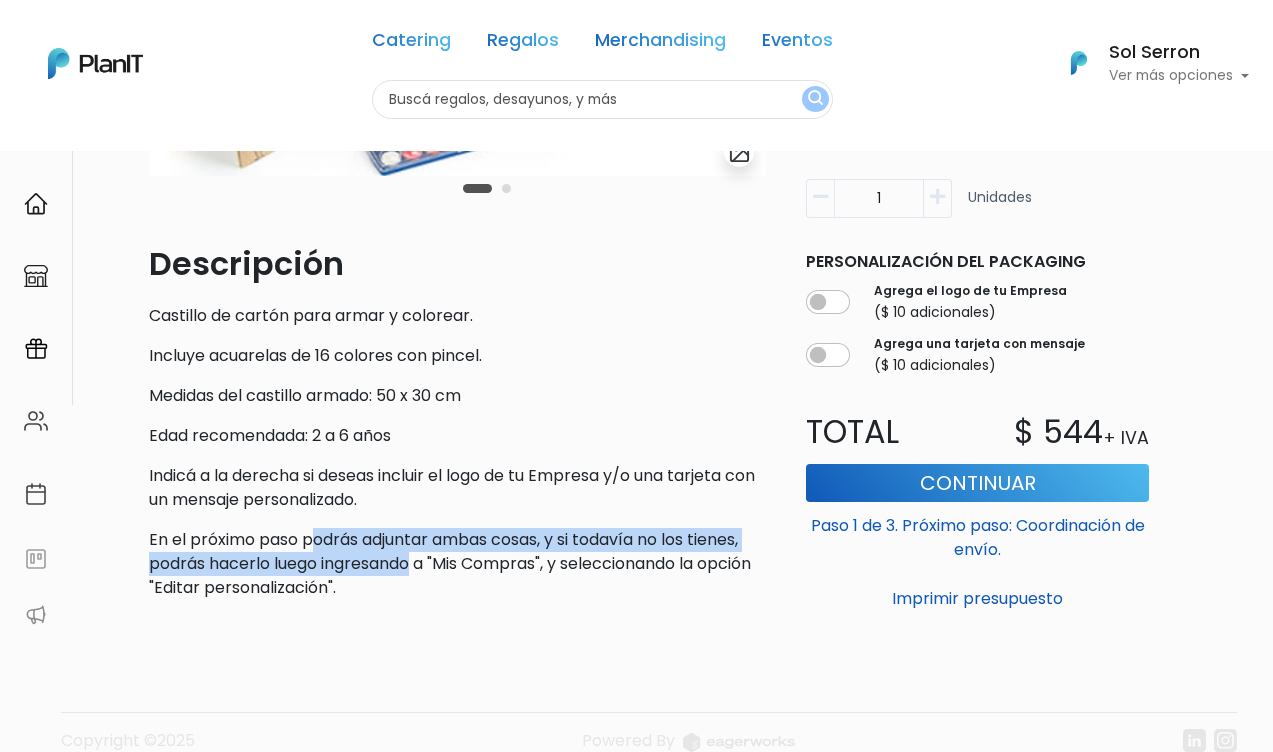 drag, startPoint x: 319, startPoint y: 550, endPoint x: 408, endPoint y: 563, distance: 89.94443 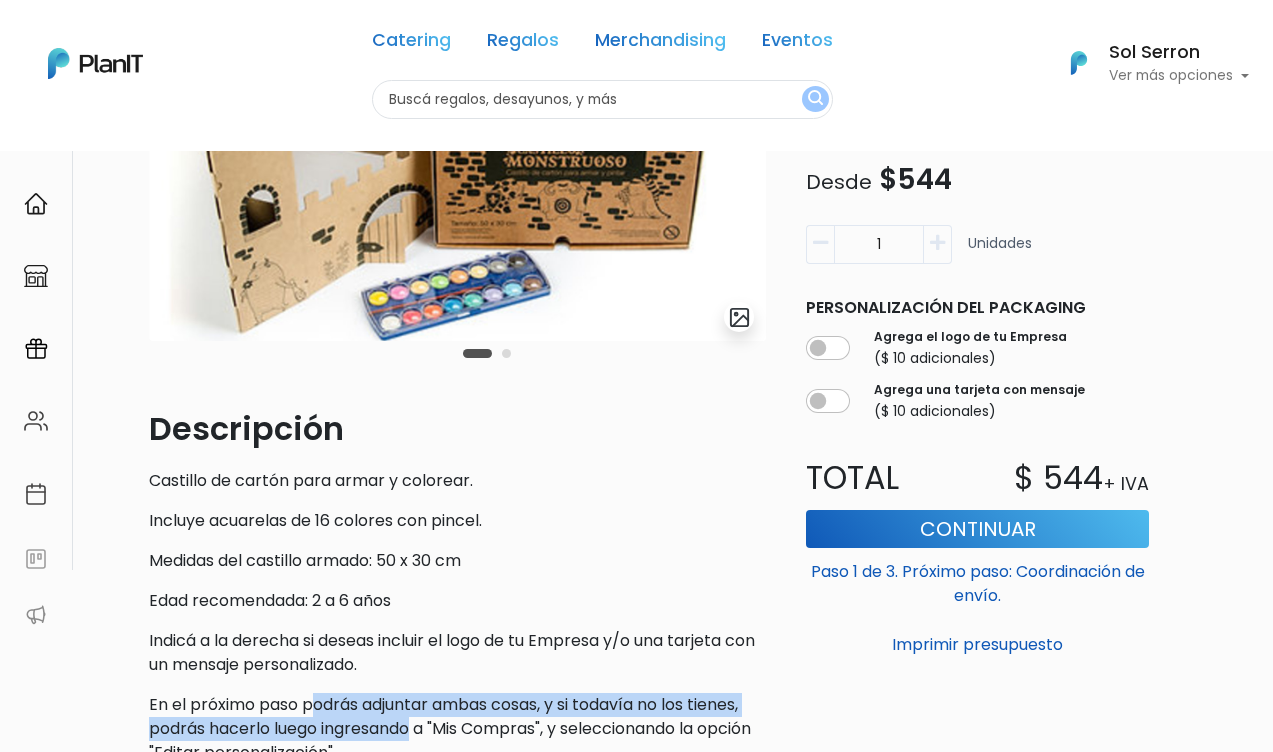 scroll, scrollTop: 408, scrollLeft: 0, axis: vertical 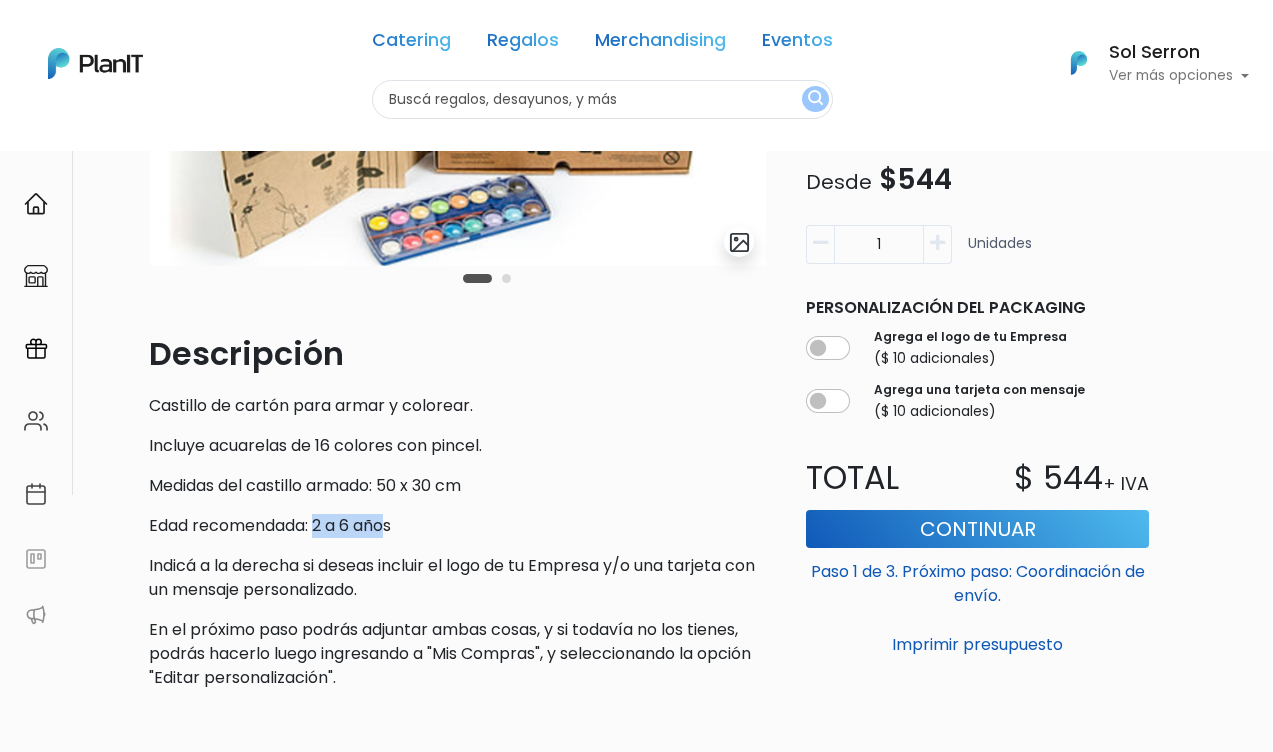 drag, startPoint x: 320, startPoint y: 524, endPoint x: 389, endPoint y: 523, distance: 69.00725 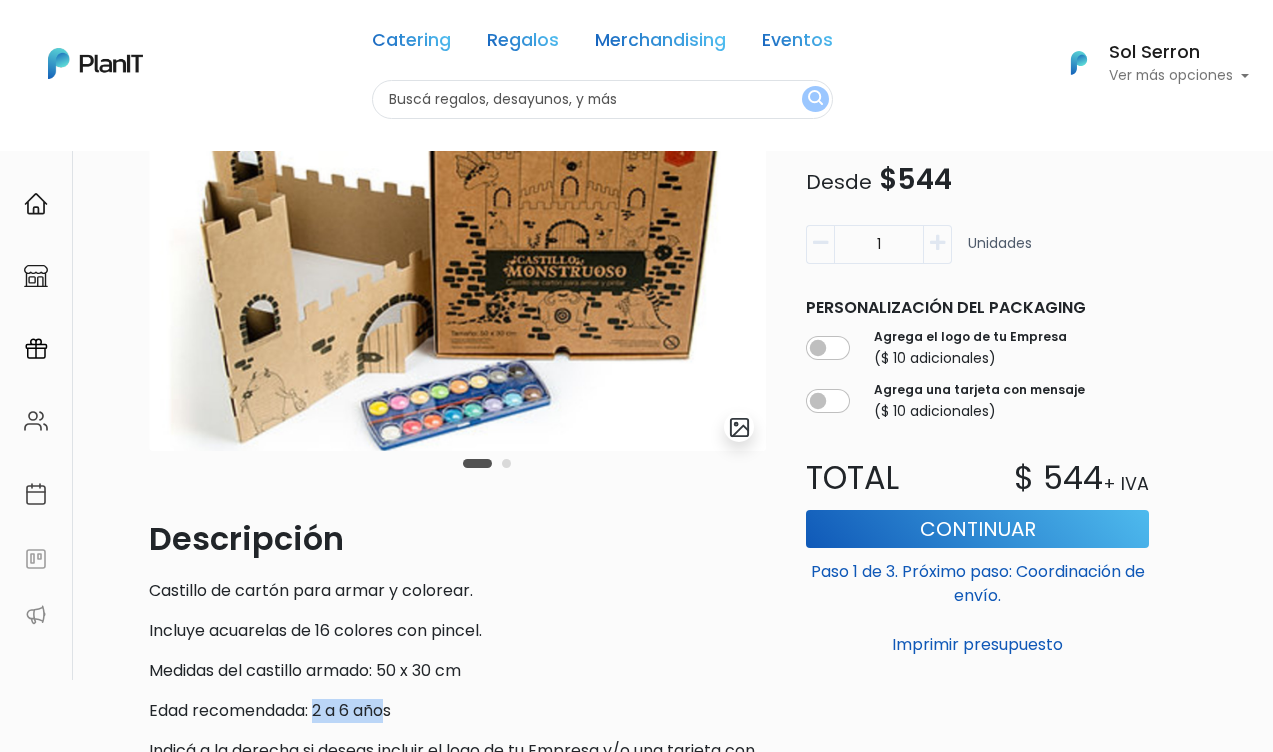 scroll, scrollTop: 120, scrollLeft: 0, axis: vertical 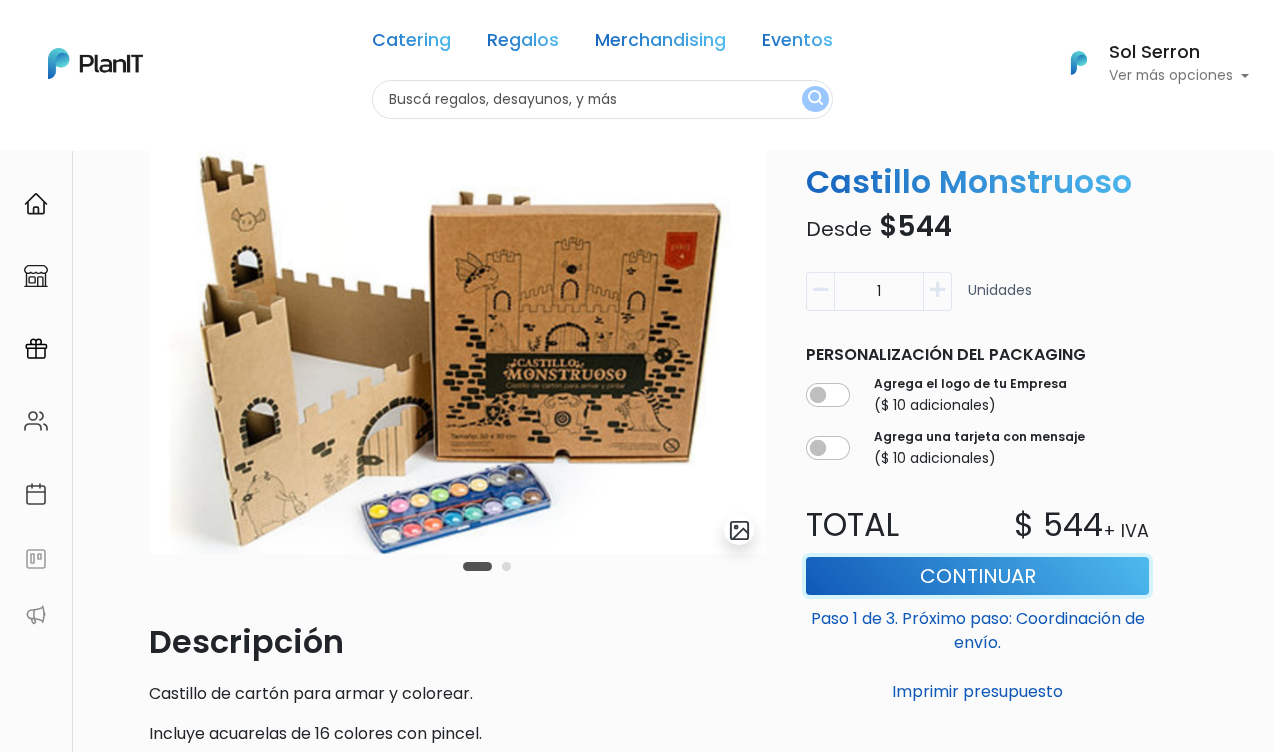 click on "Continuar" at bounding box center (977, 576) 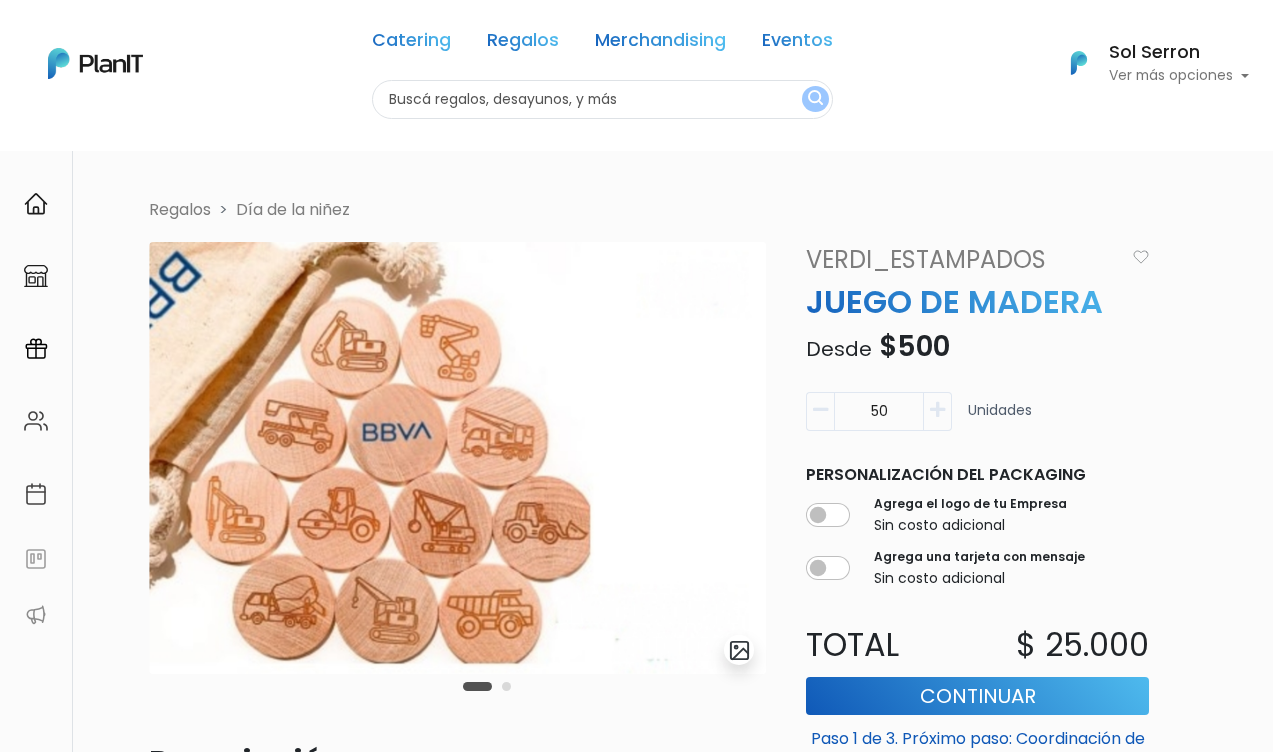 scroll, scrollTop: 0, scrollLeft: 0, axis: both 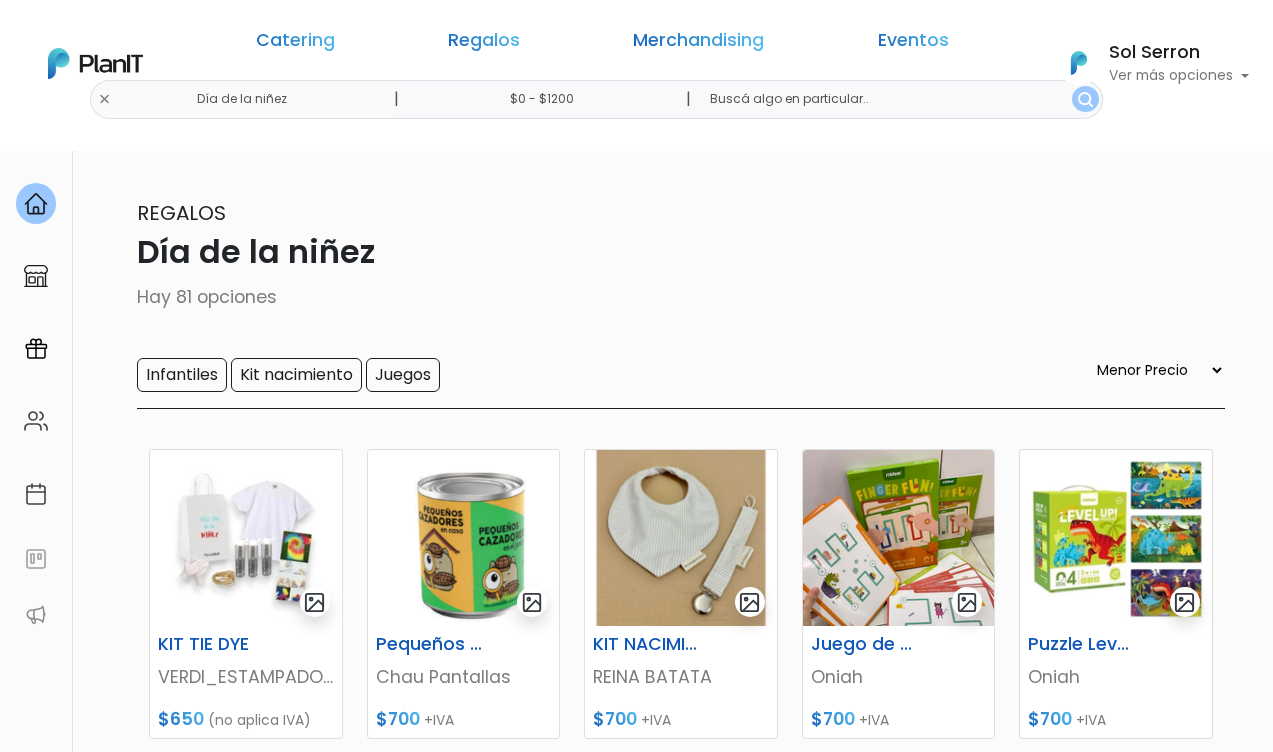 select on "0" 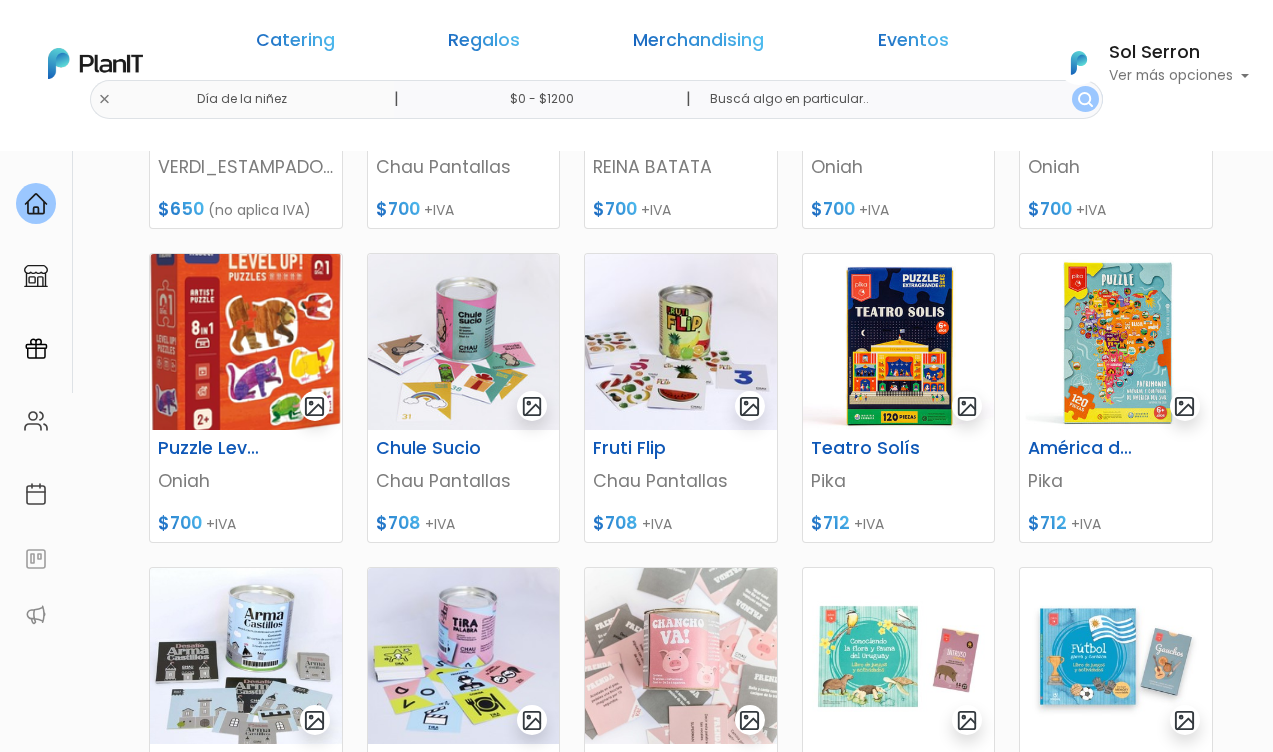 scroll, scrollTop: 515, scrollLeft: 0, axis: vertical 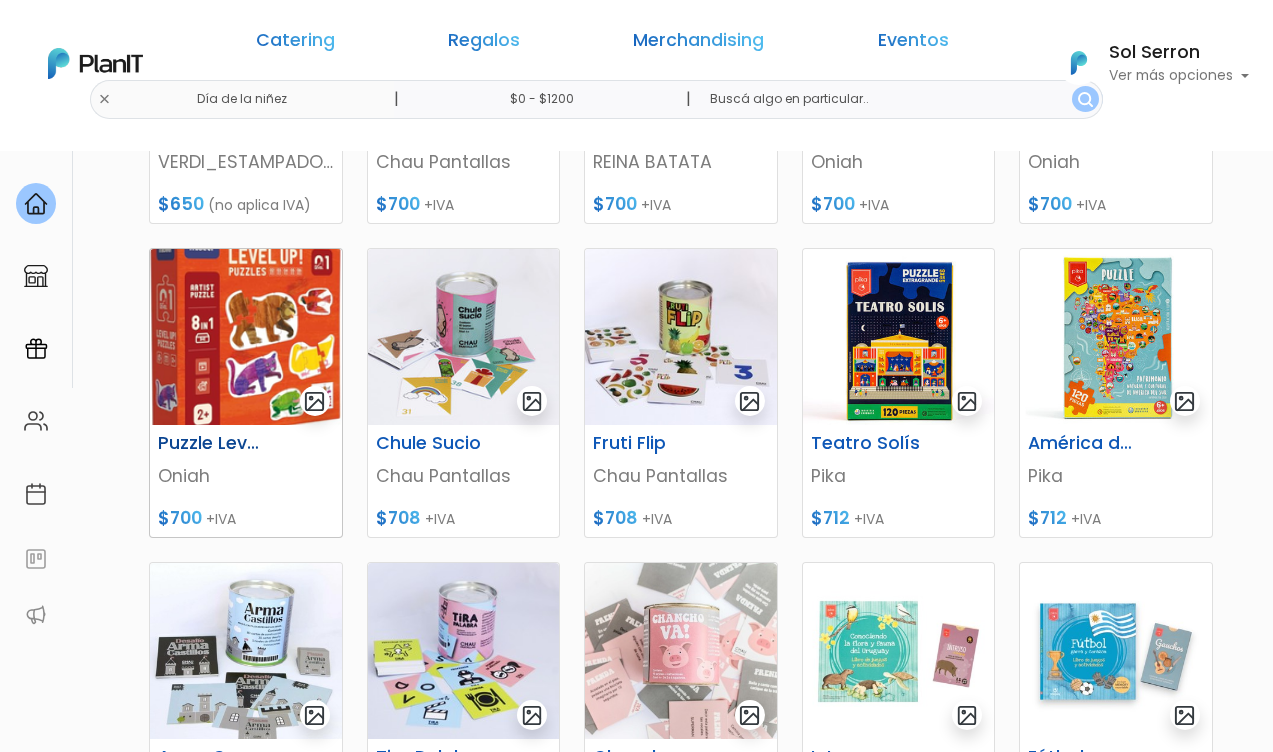 click on "Puzzle LevelUP 01" at bounding box center (212, 443) 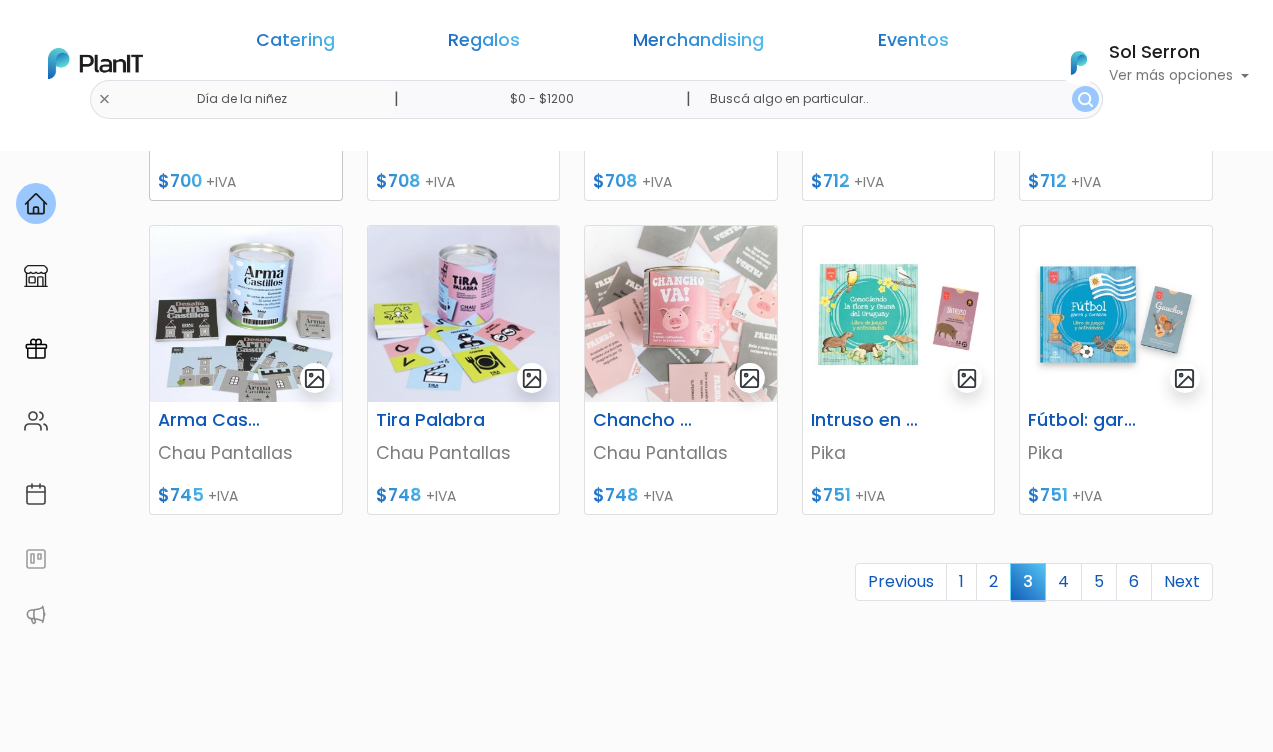 scroll, scrollTop: 853, scrollLeft: 0, axis: vertical 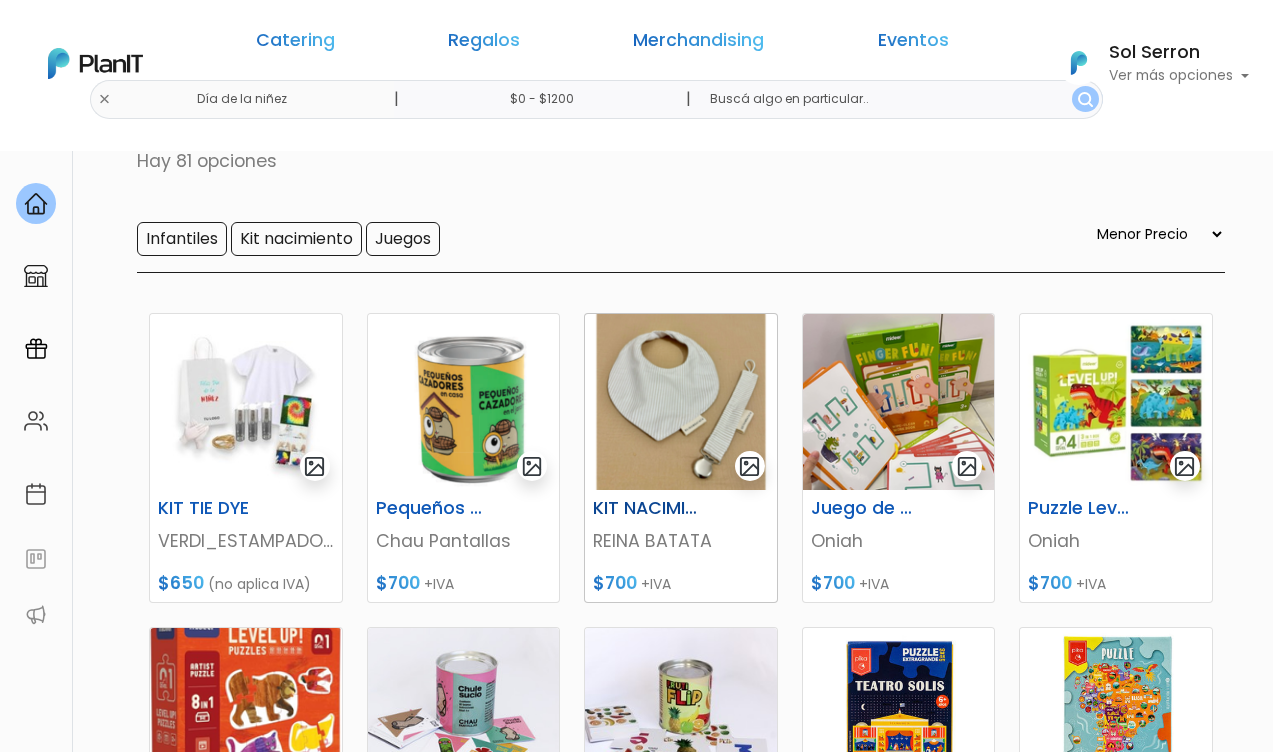 click on "KIT NACIMIENTO 2" at bounding box center [647, 508] 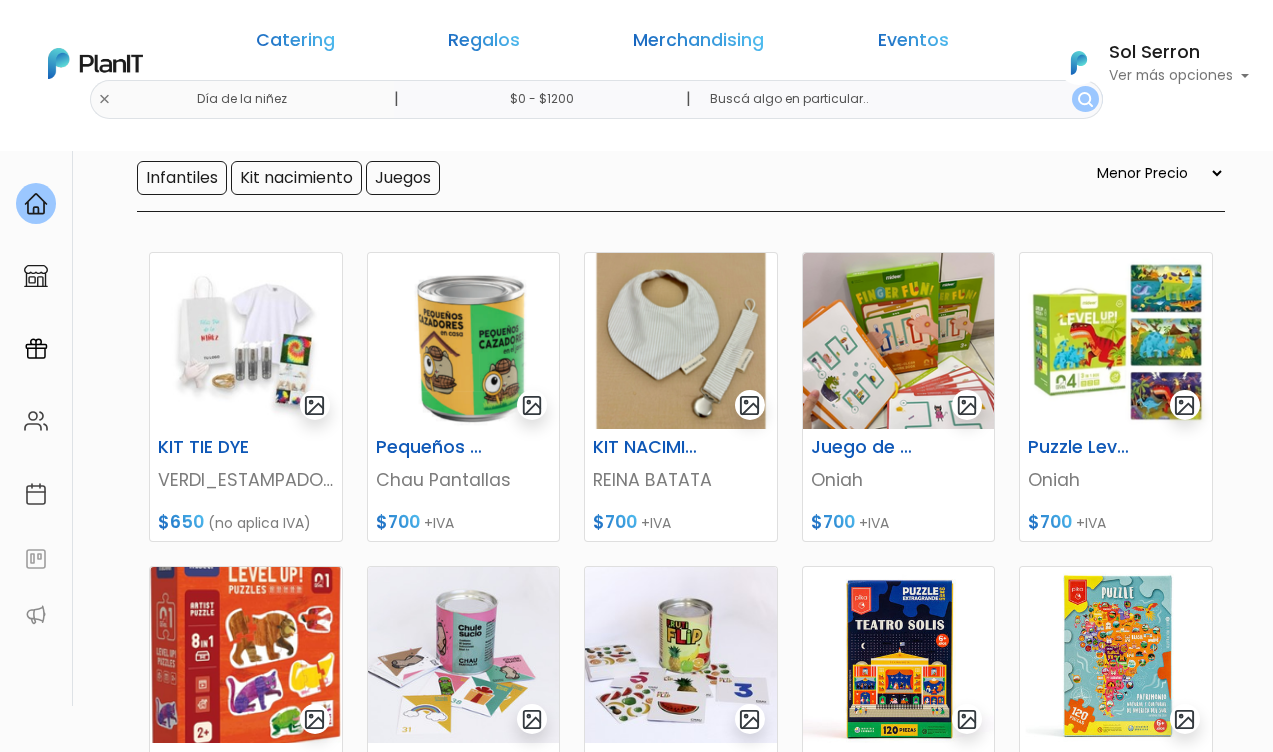 scroll, scrollTop: 199, scrollLeft: 0, axis: vertical 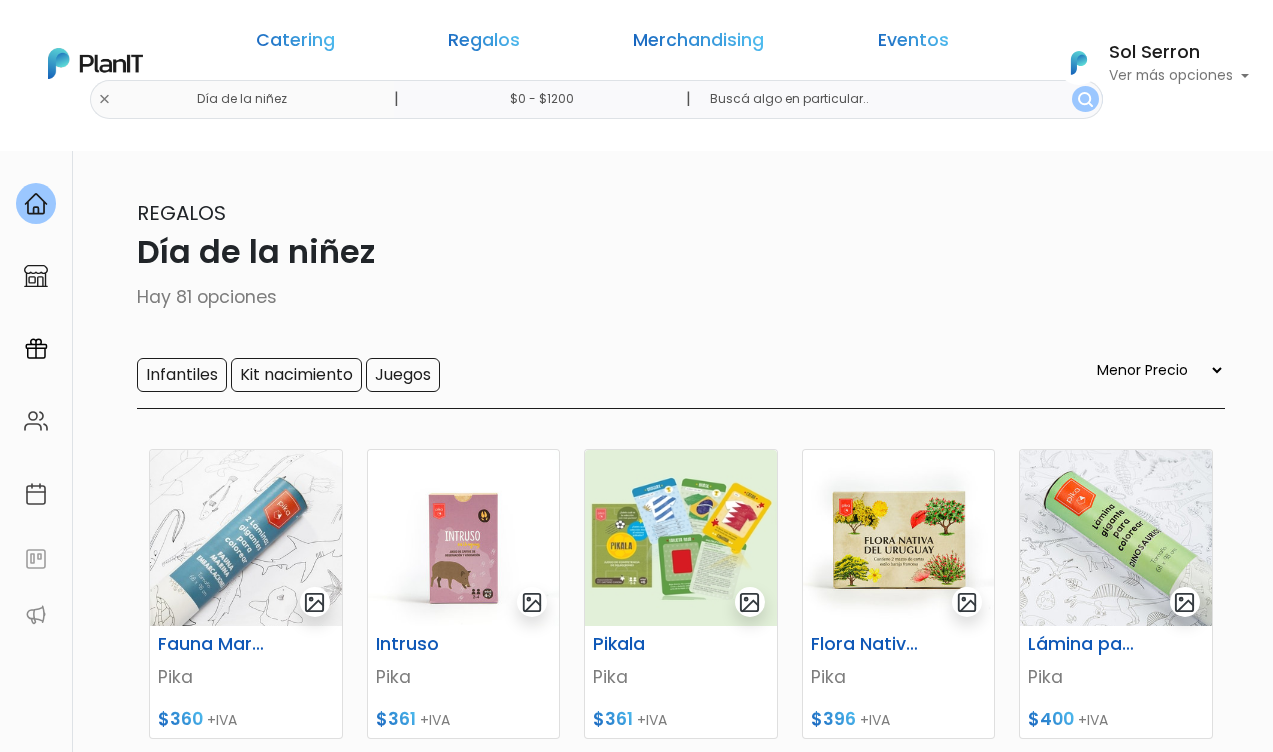 select on "0" 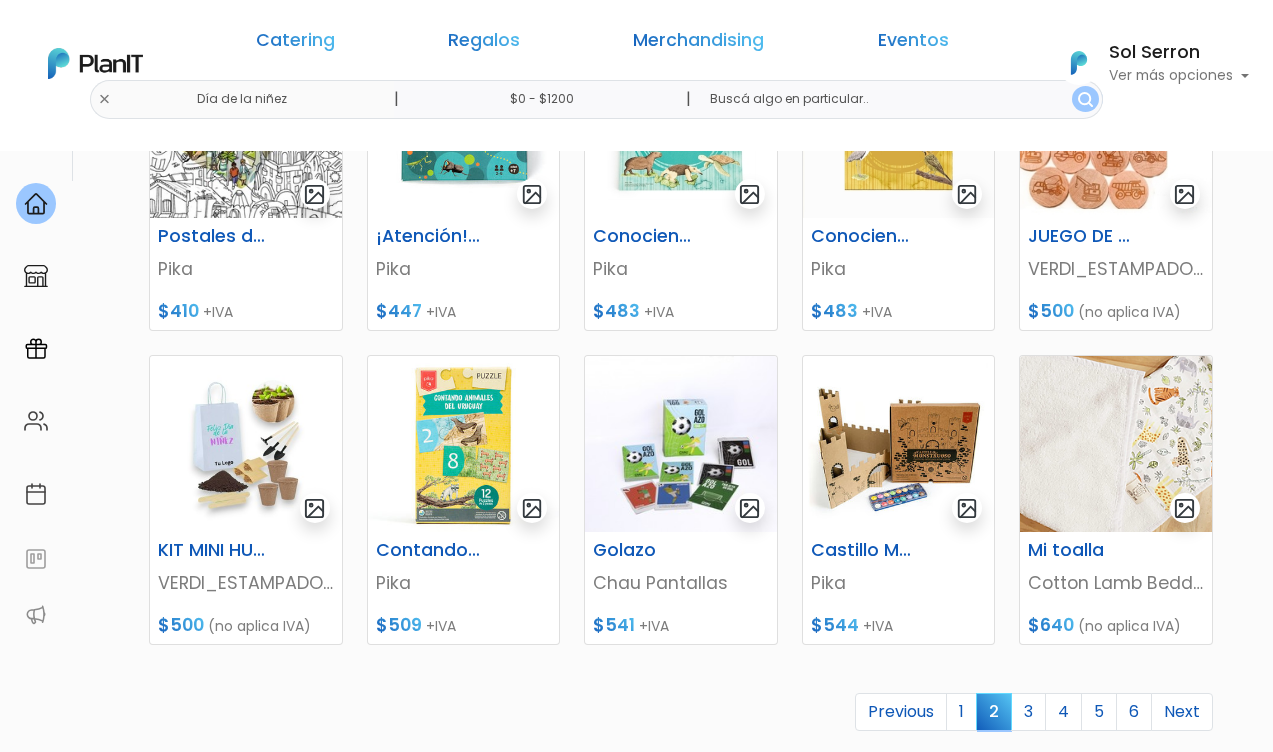 scroll, scrollTop: 0, scrollLeft: 0, axis: both 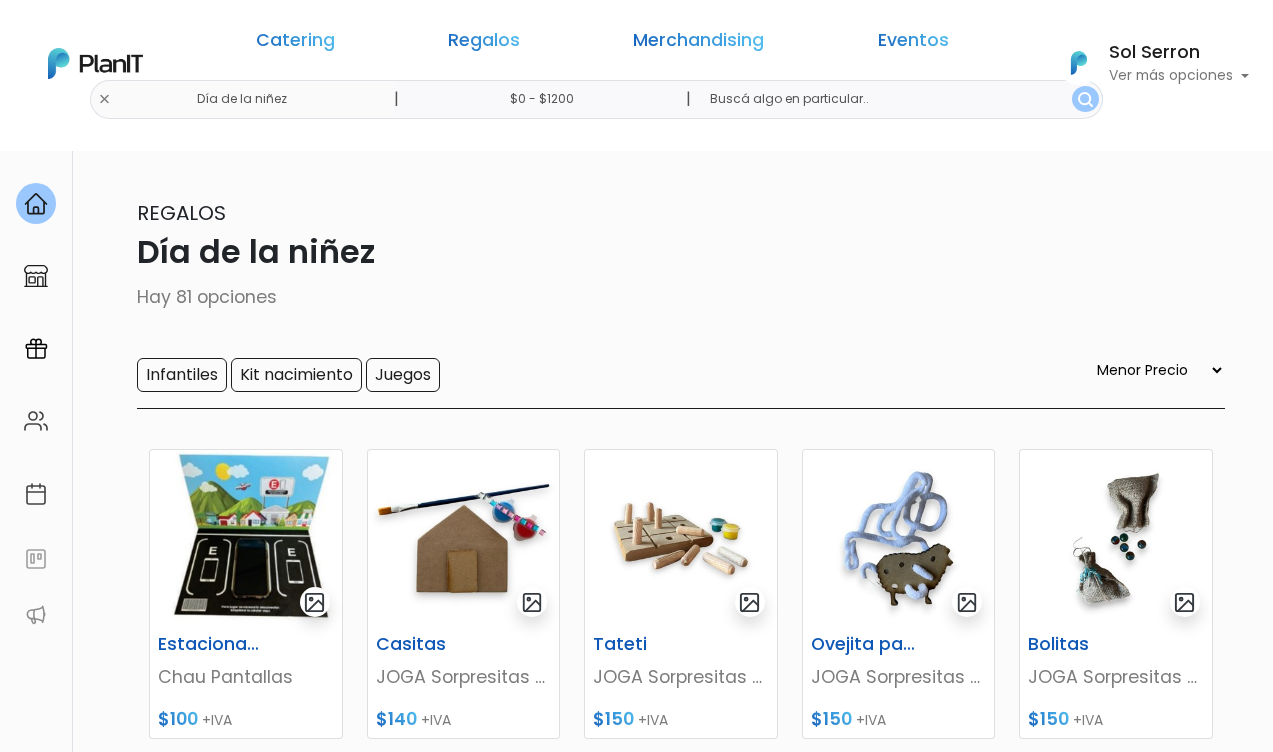 select on "0" 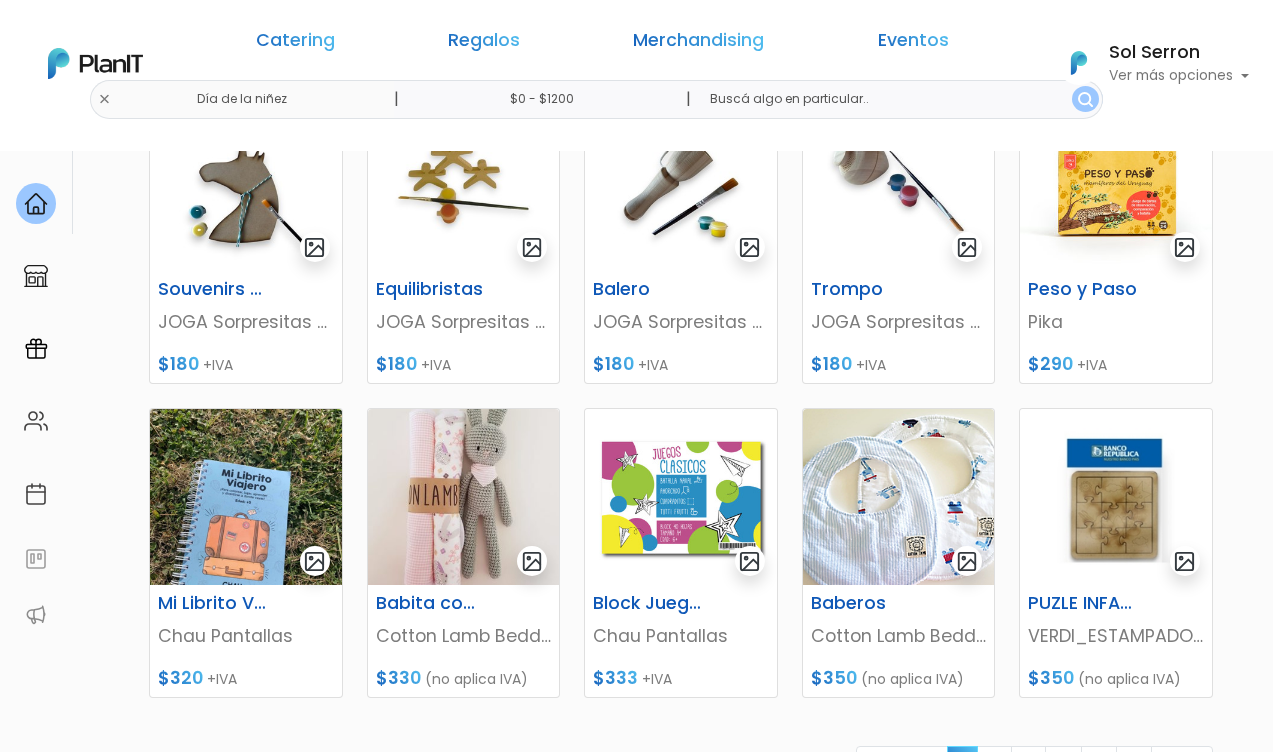 scroll, scrollTop: 0, scrollLeft: 0, axis: both 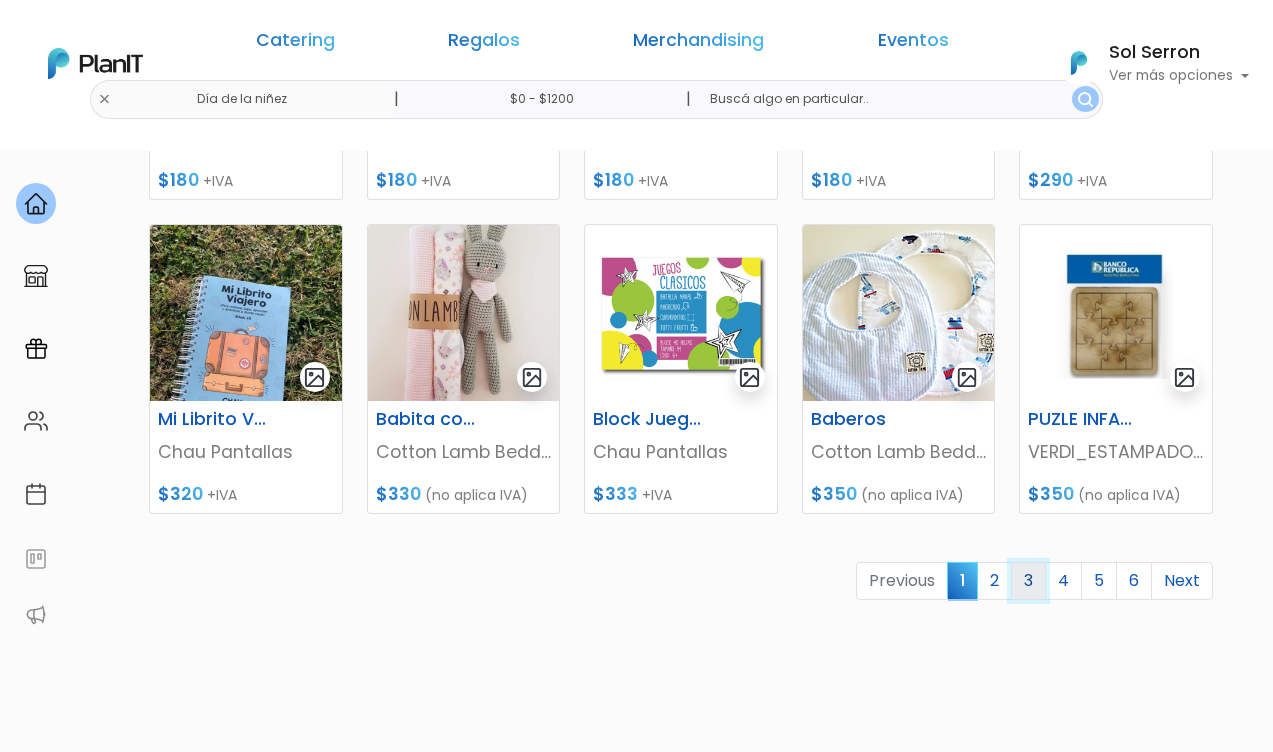 click on "3" at bounding box center (1028, 581) 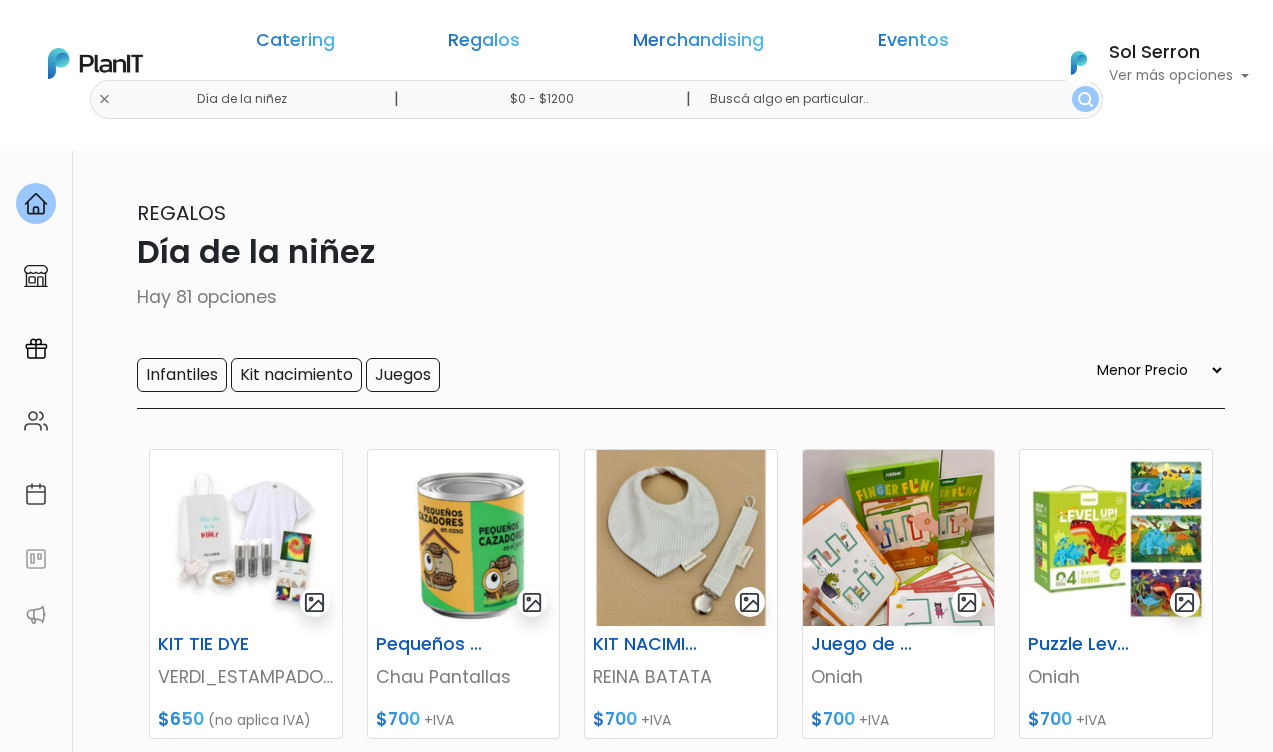select on "0" 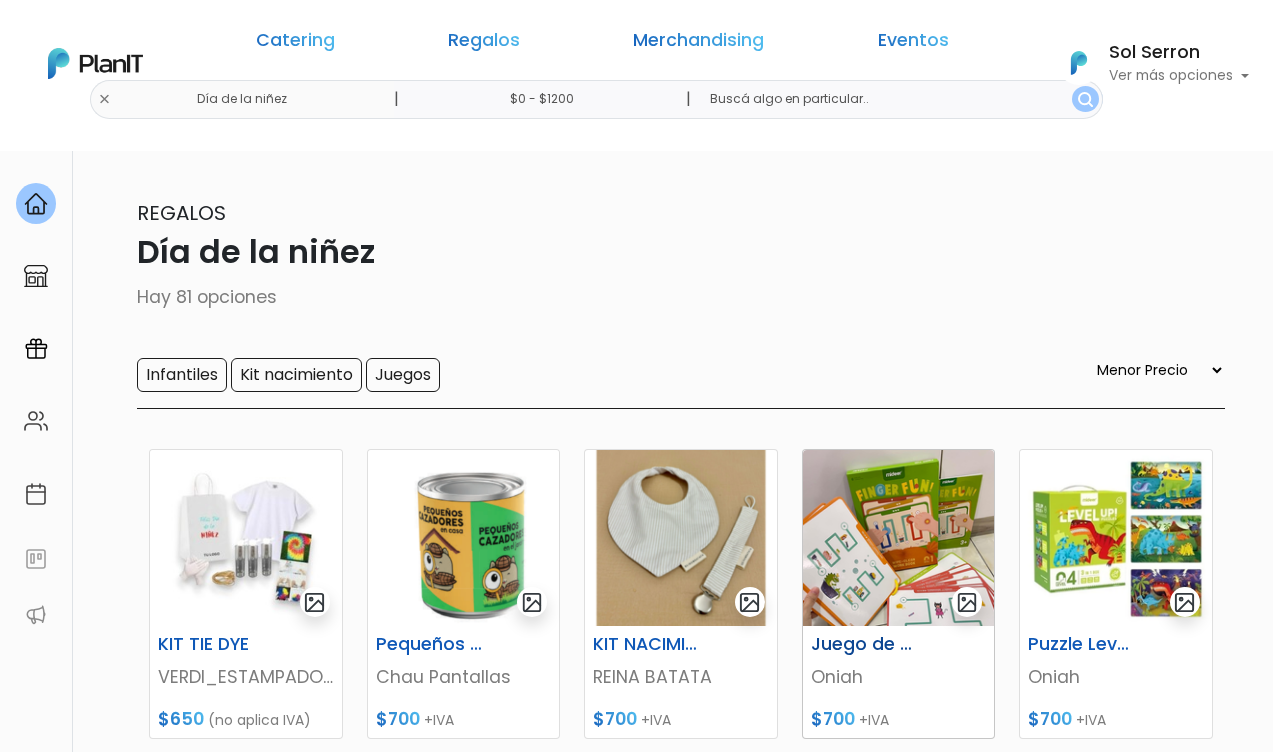 scroll, scrollTop: 0, scrollLeft: 0, axis: both 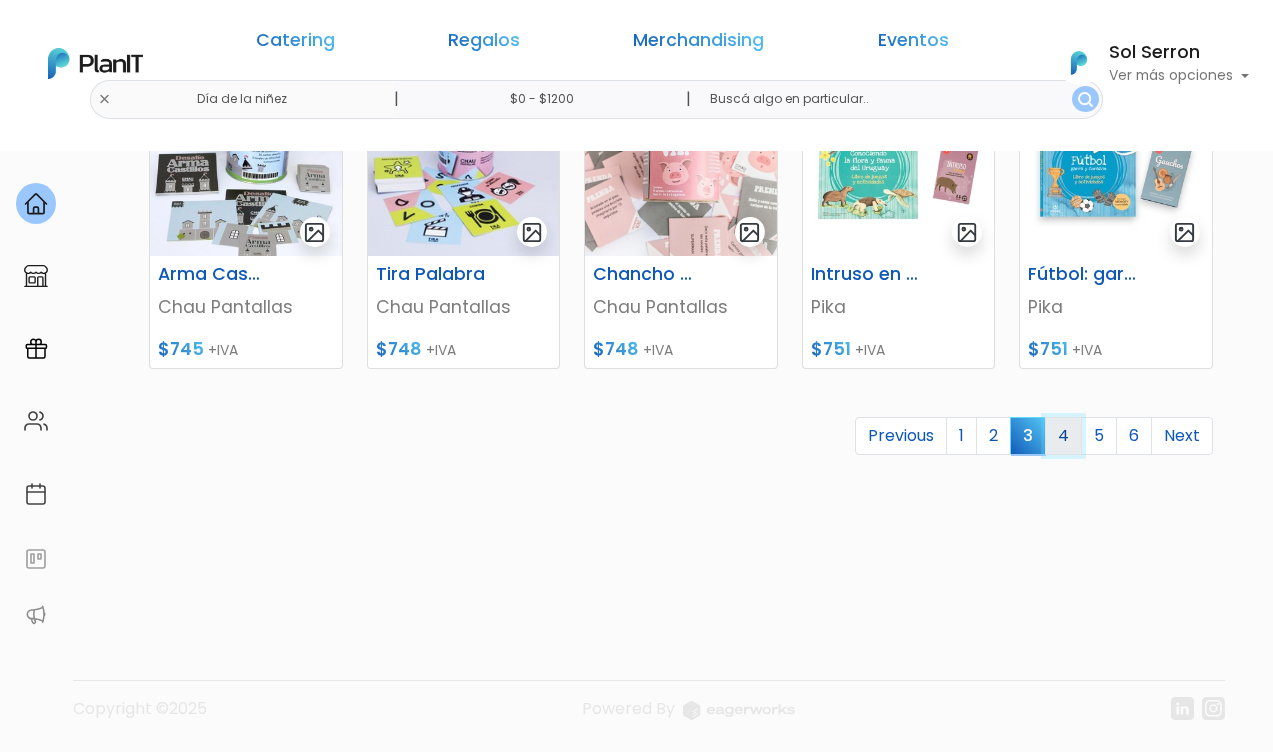 click on "4" at bounding box center [1063, 436] 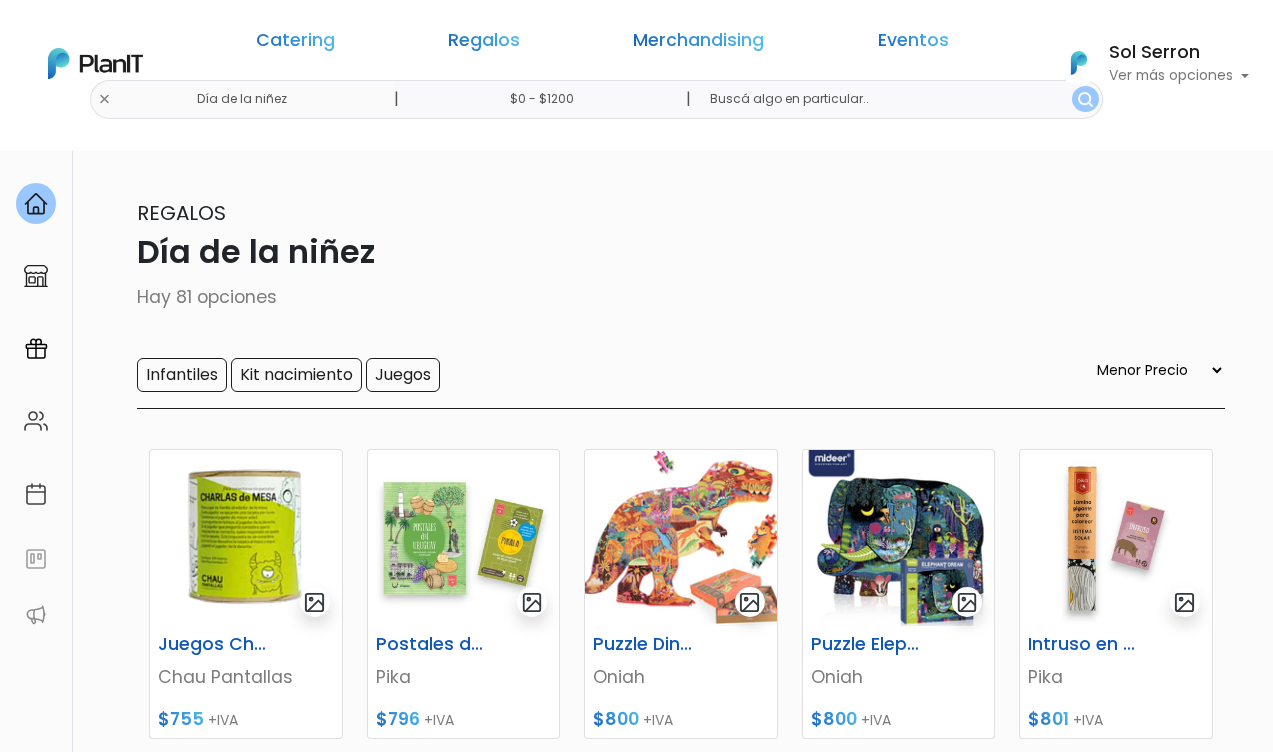 select on "0" 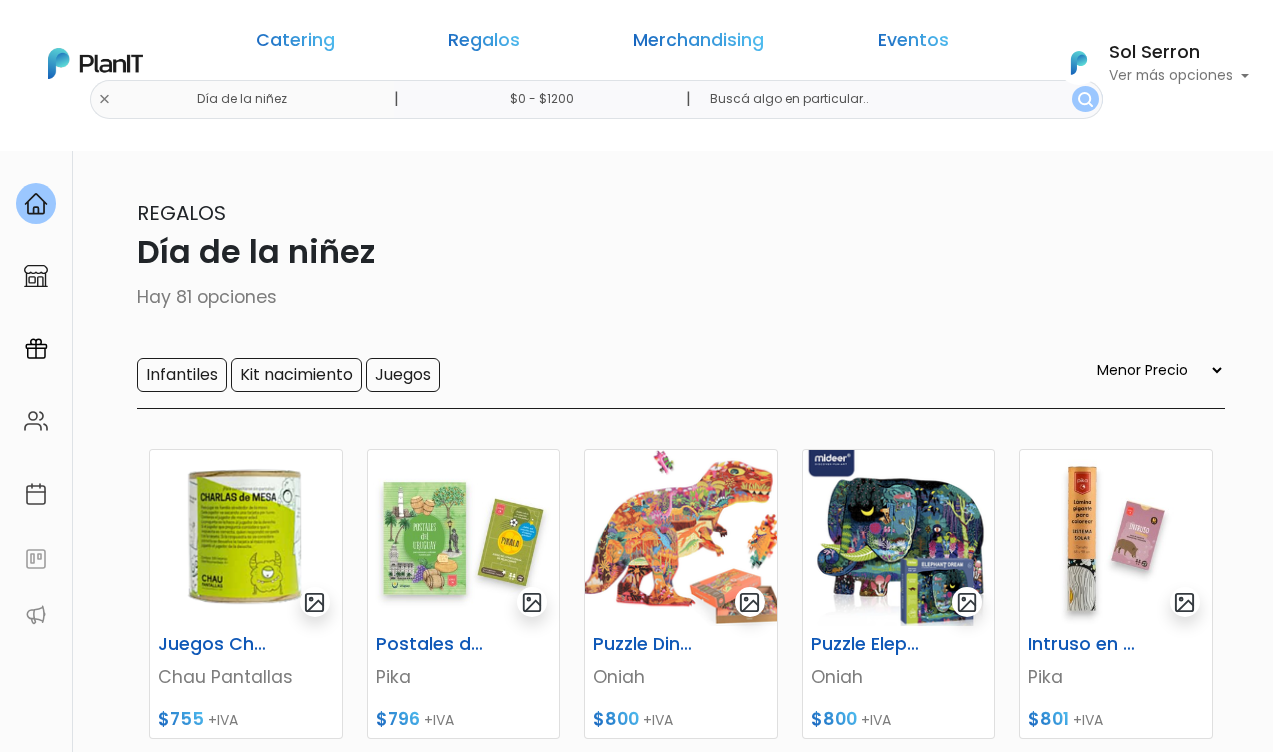 scroll, scrollTop: 0, scrollLeft: 0, axis: both 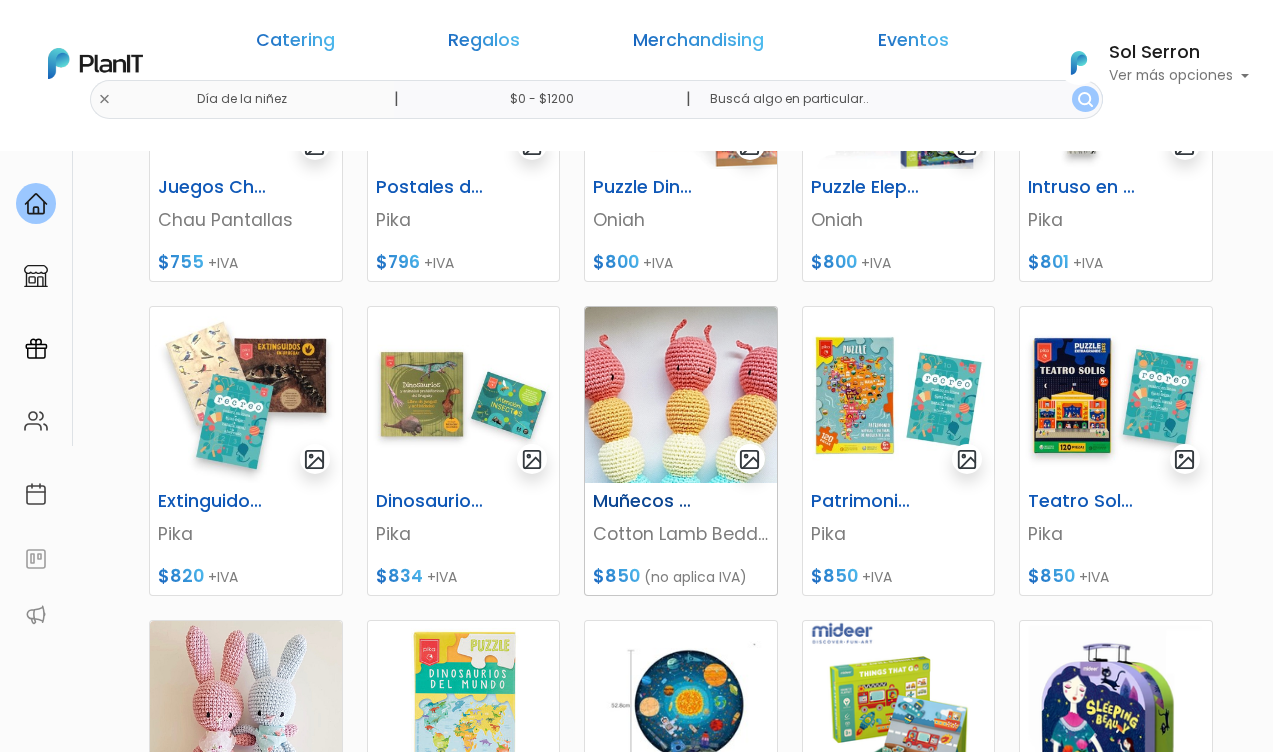 click at bounding box center (681, 395) 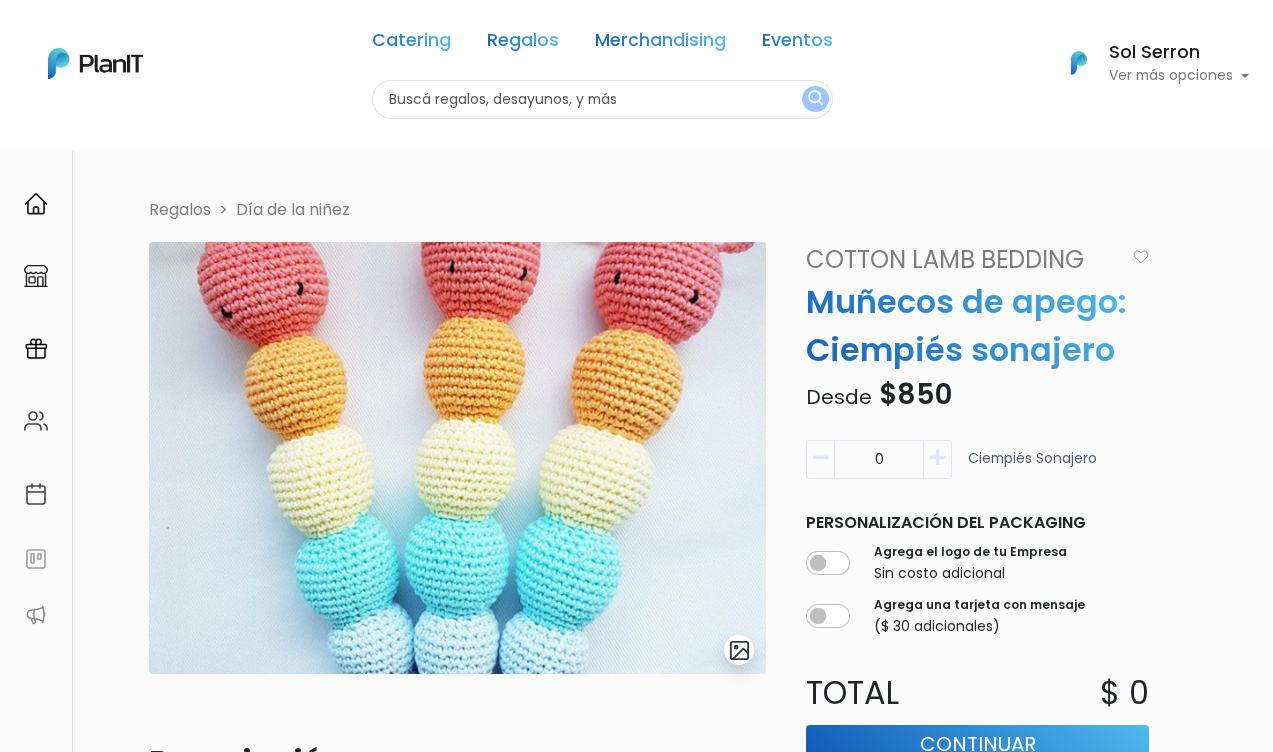 scroll, scrollTop: 0, scrollLeft: 0, axis: both 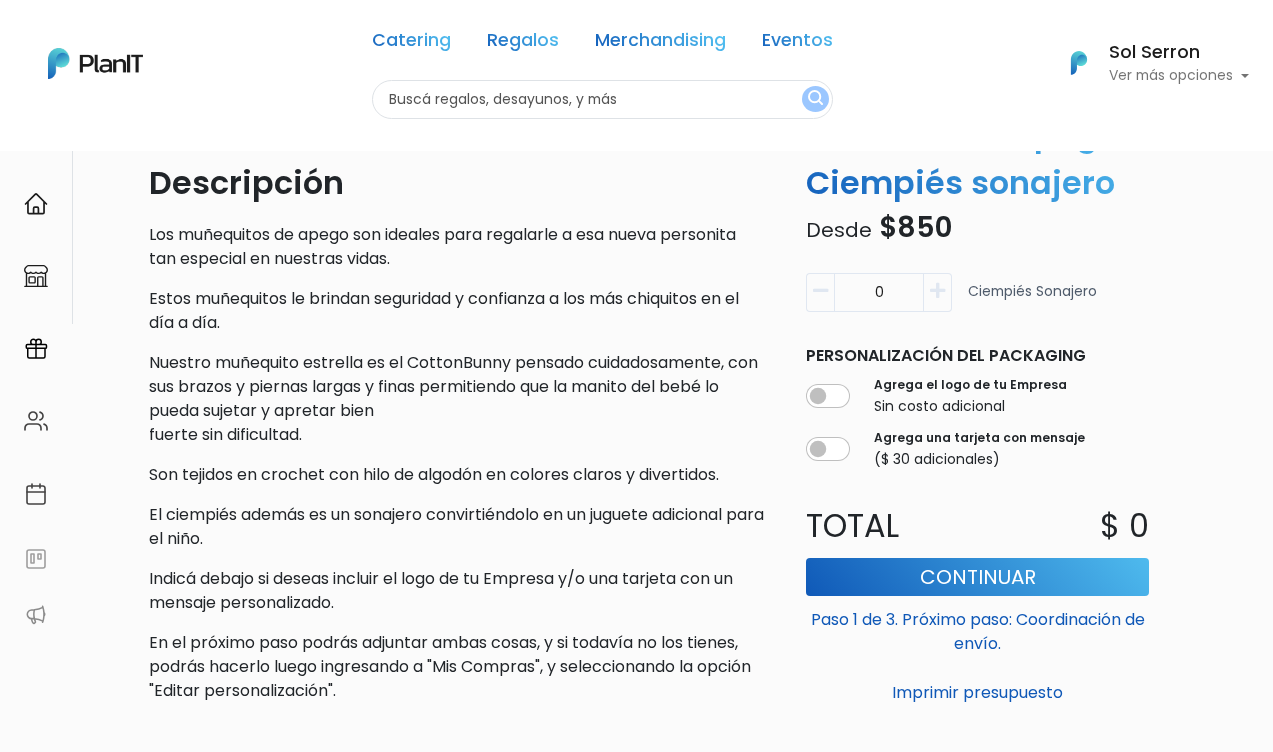 click at bounding box center [937, 291] 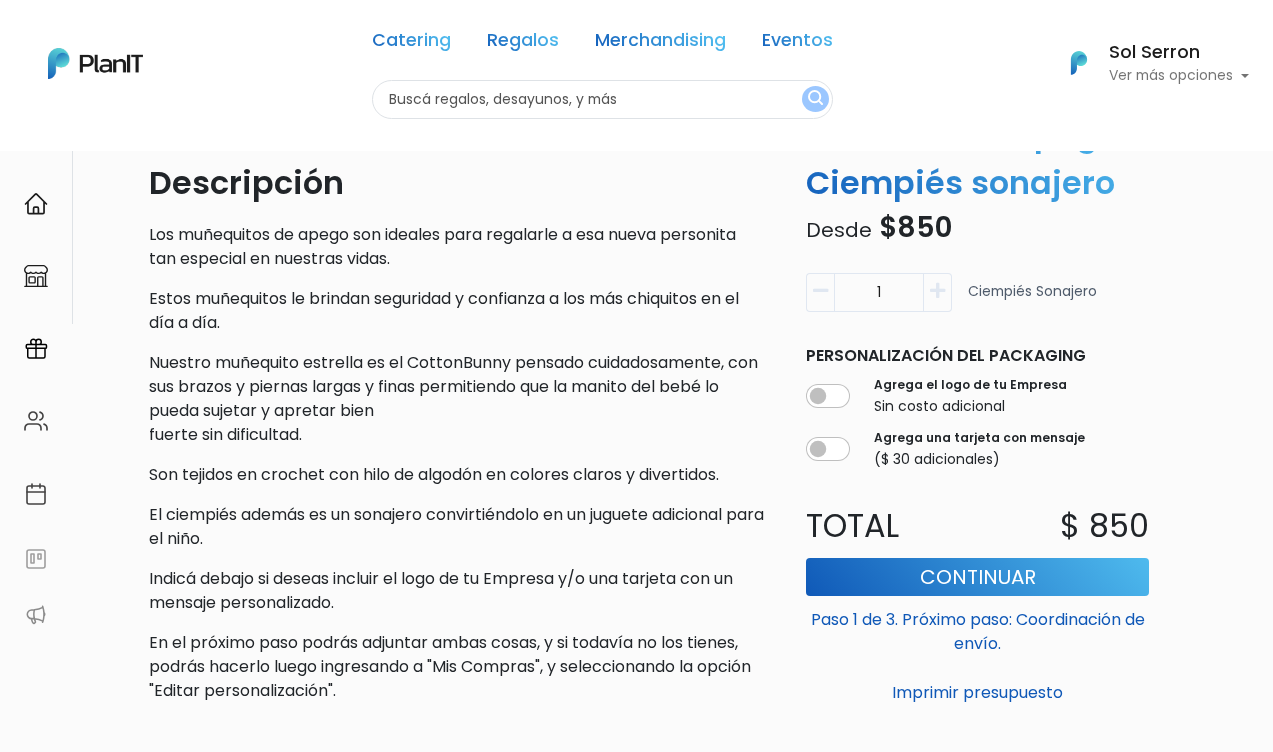 click on "Imprimir presupuesto
Paso 1 de 3. Próximo paso: Coordinación de envío.
Continuar" at bounding box center (977, 634) 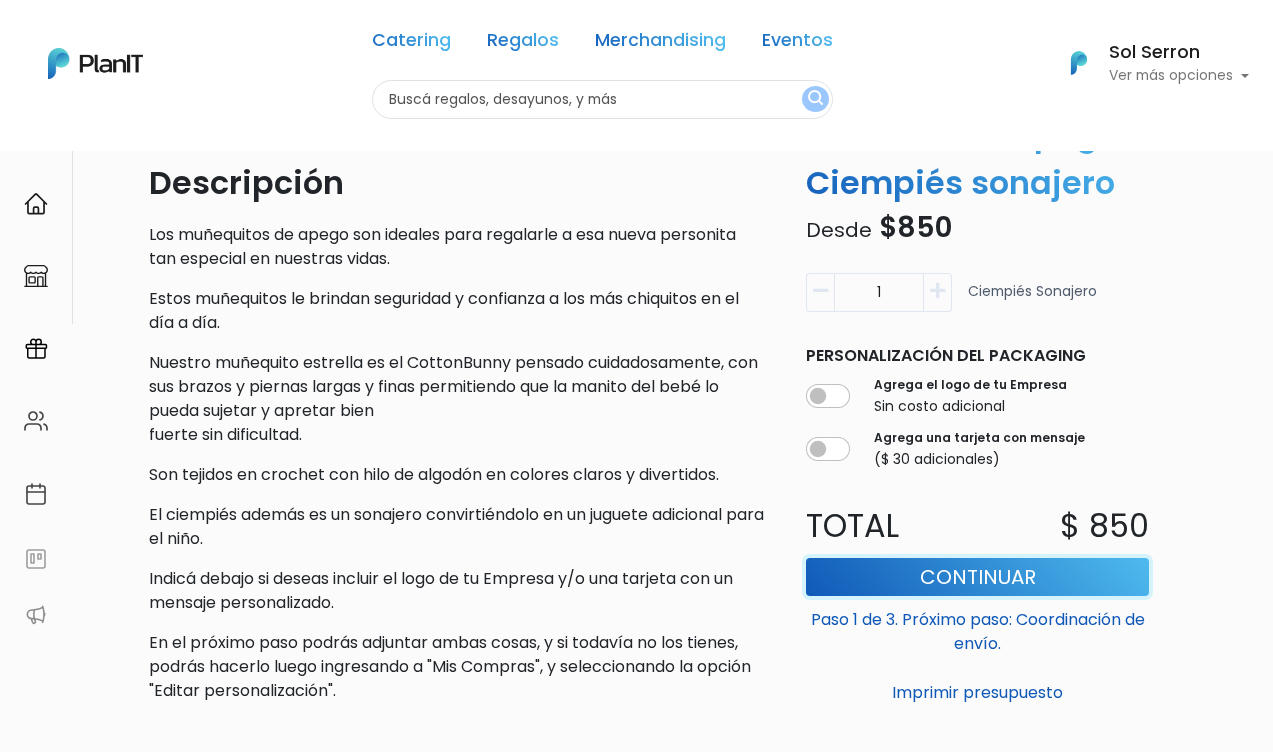 click on "Continuar" at bounding box center [977, 577] 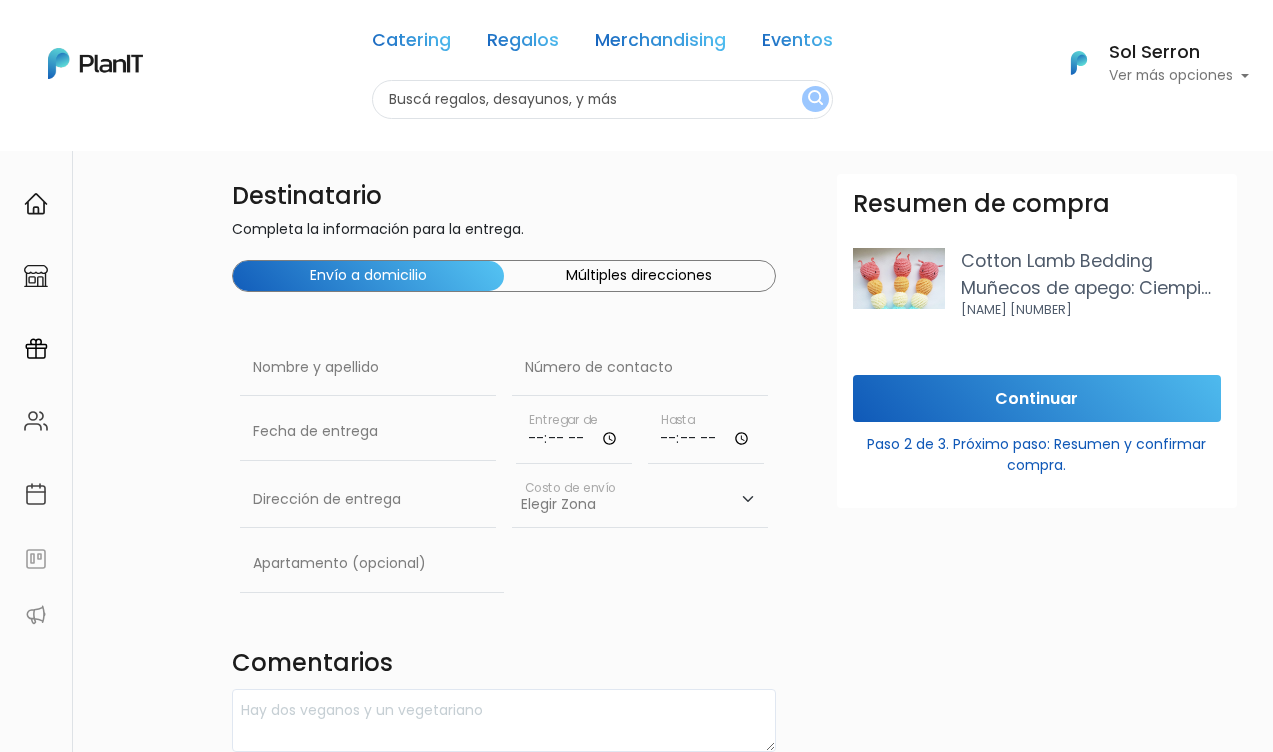 scroll, scrollTop: 0, scrollLeft: 0, axis: both 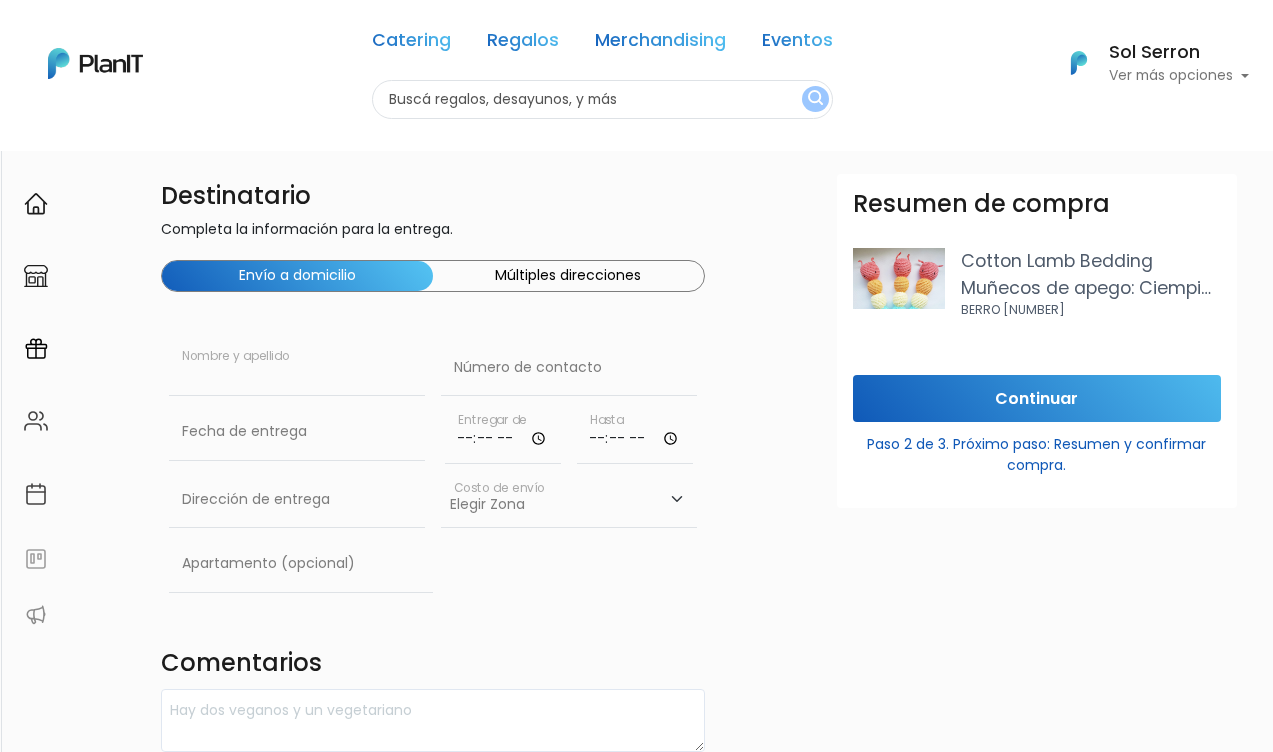 click at bounding box center (297, 368) 